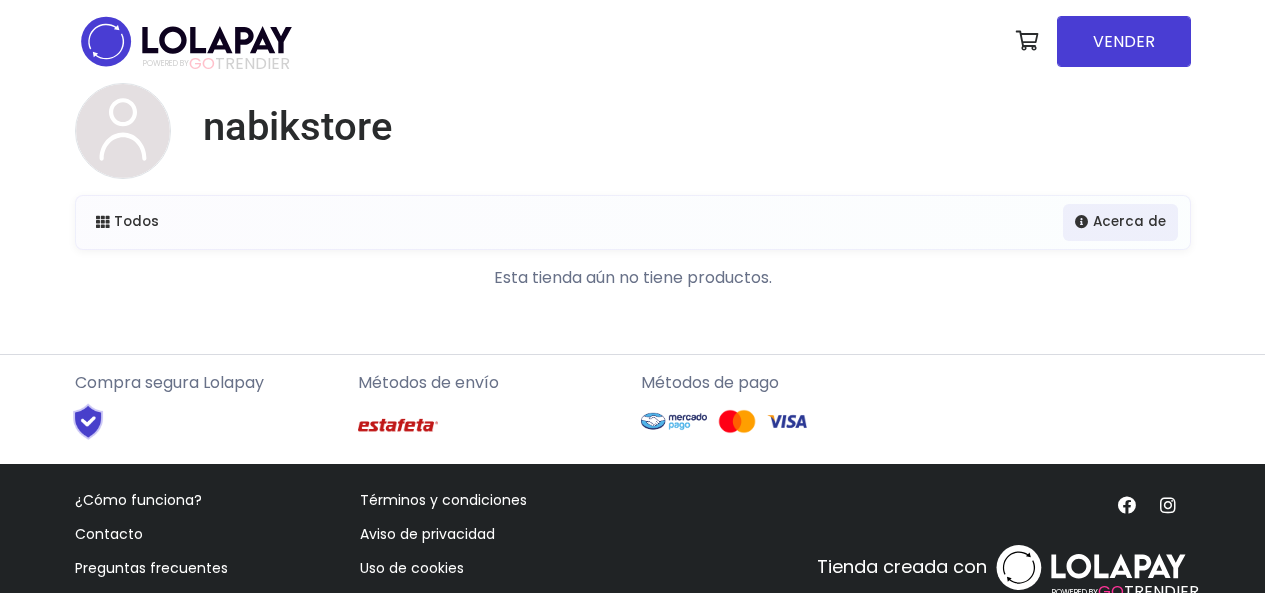 scroll, scrollTop: 0, scrollLeft: 0, axis: both 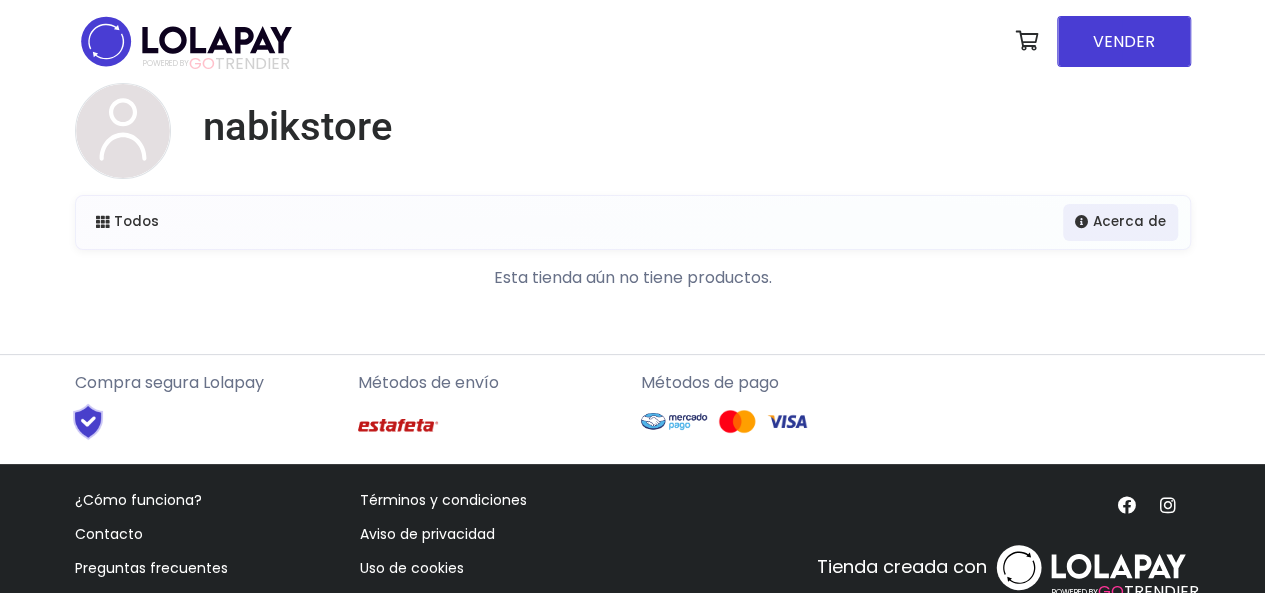click on "nabikstore" at bounding box center (633, 139) 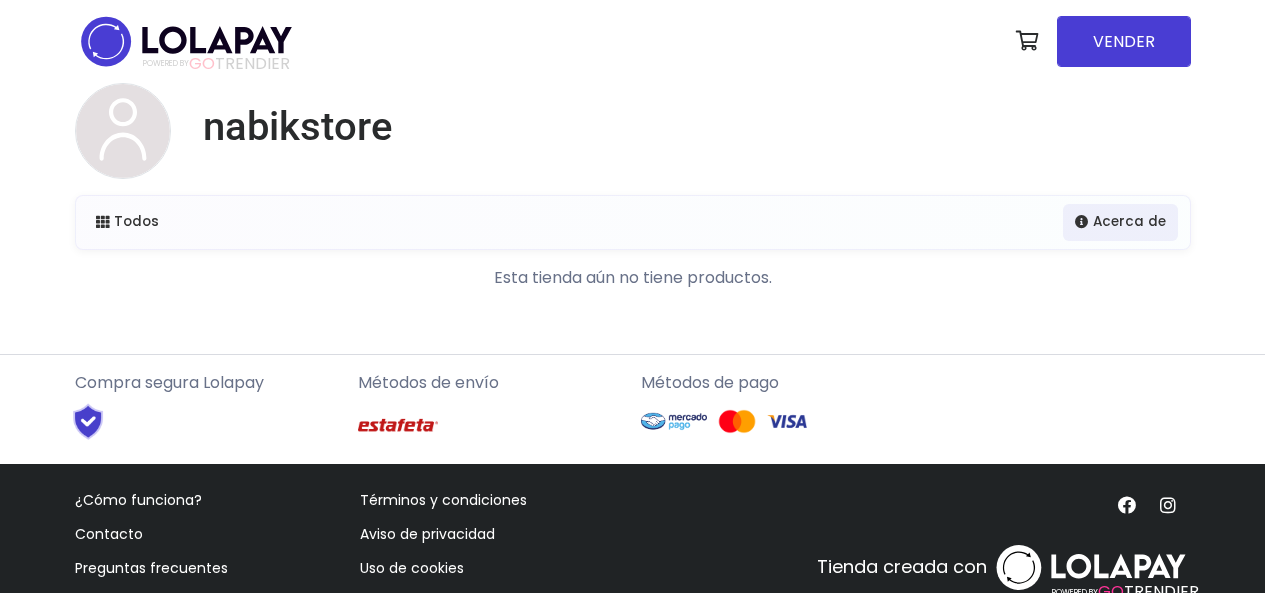 scroll, scrollTop: 0, scrollLeft: 0, axis: both 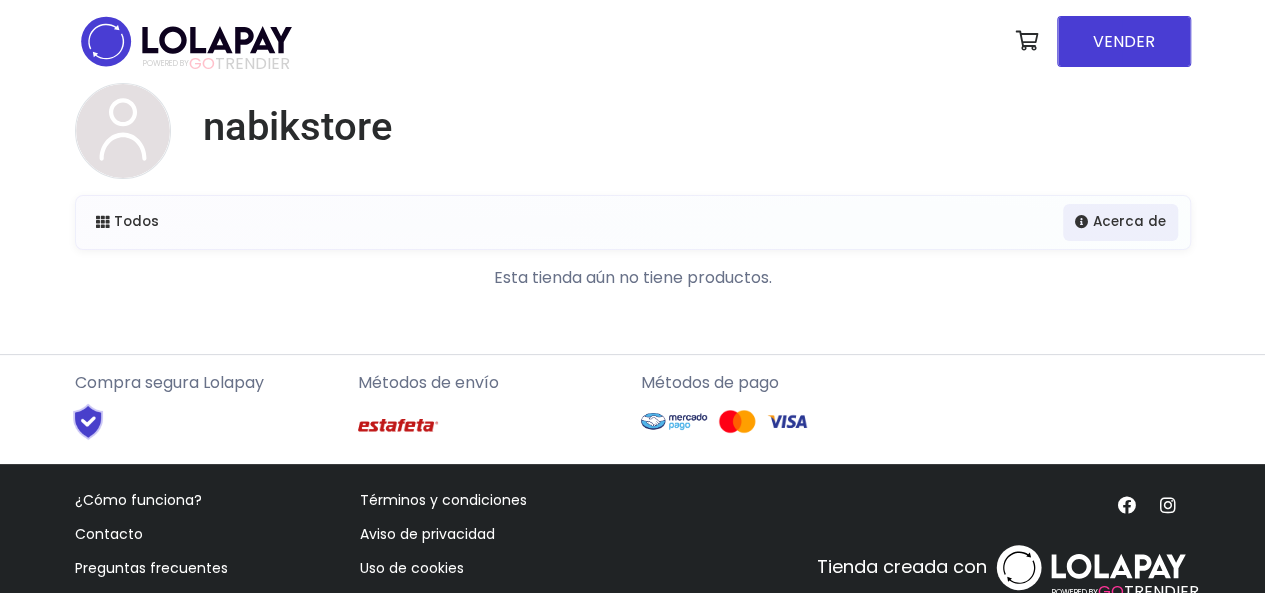 click at bounding box center [186, 41] 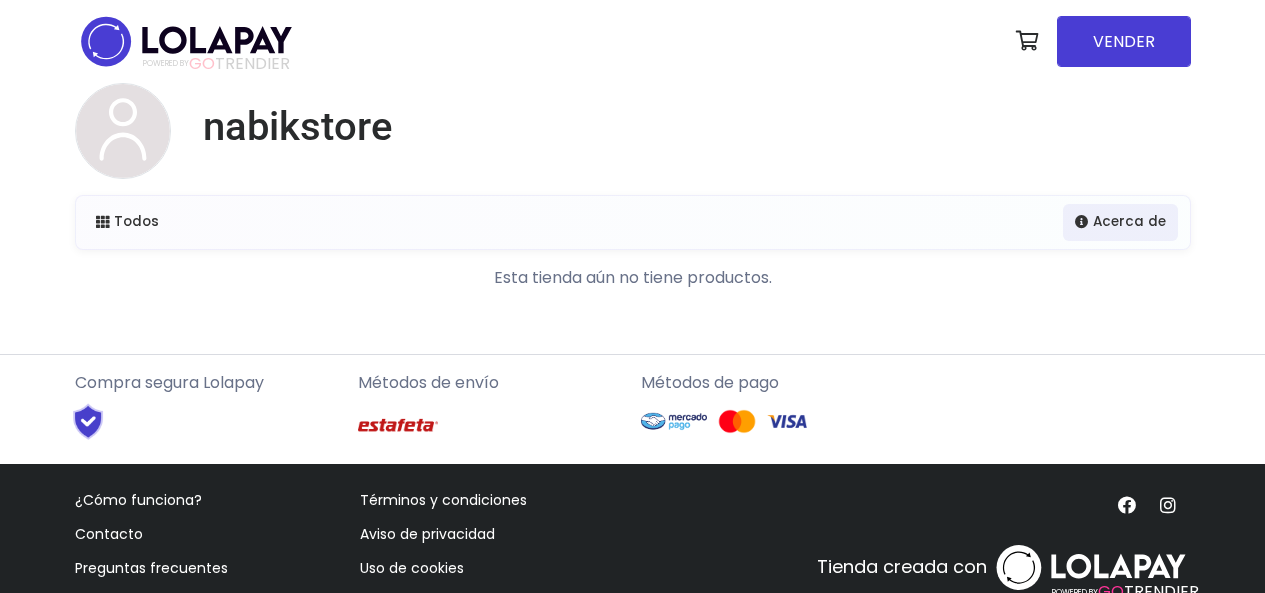 scroll, scrollTop: 0, scrollLeft: 0, axis: both 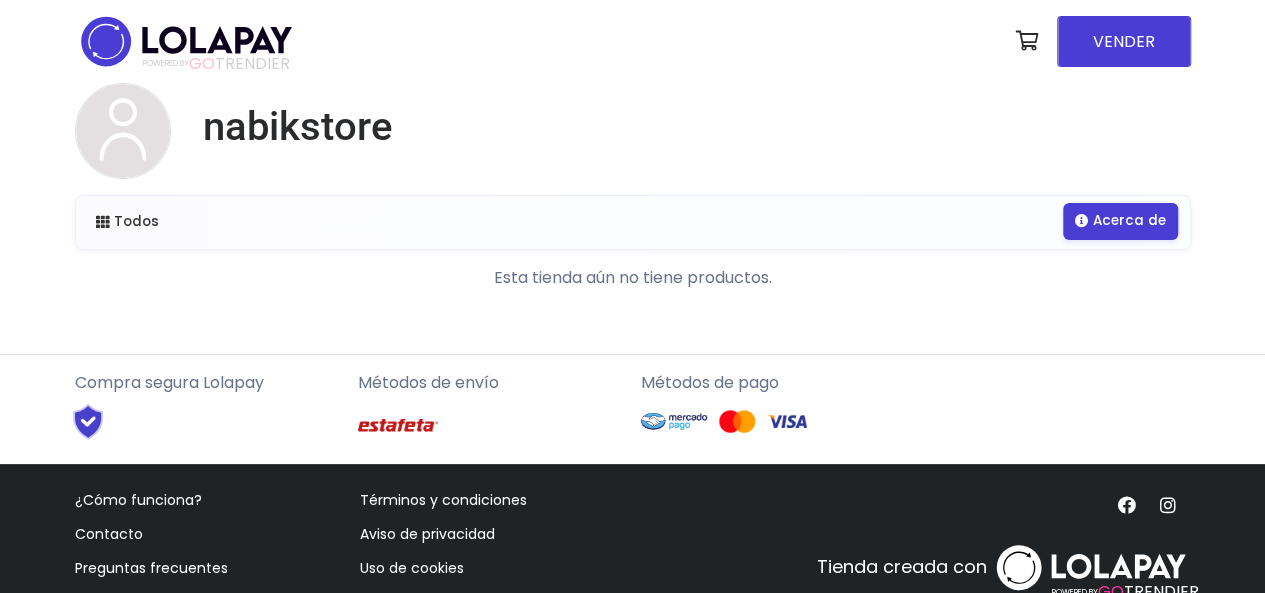 click on "Acerca de" at bounding box center [1120, 221] 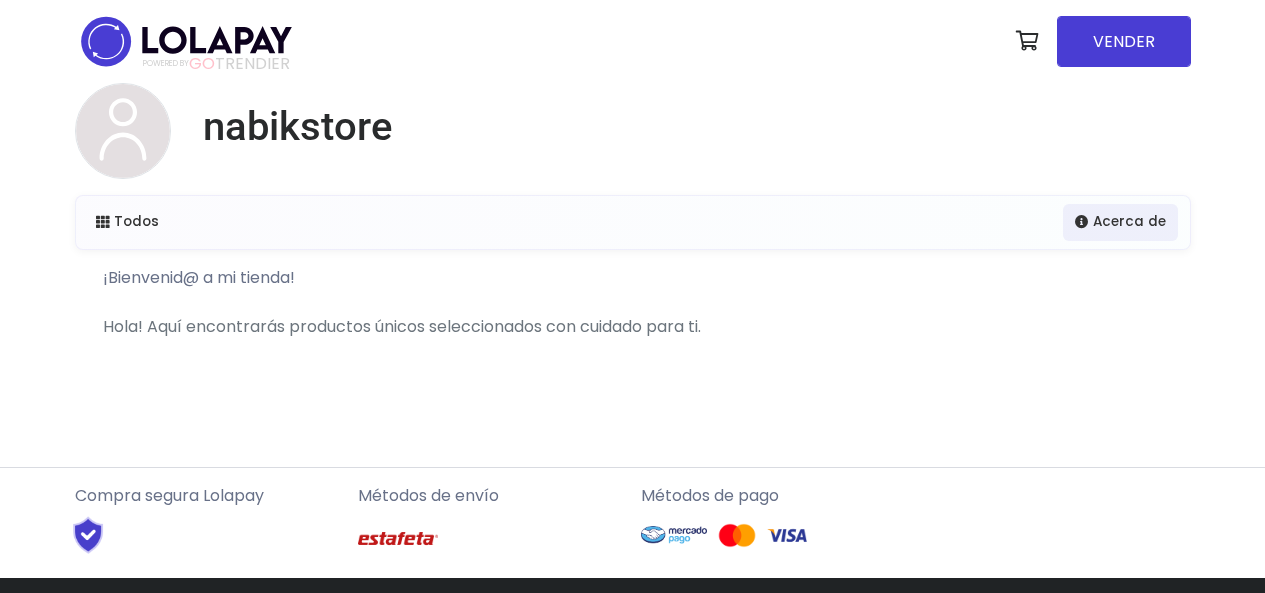 scroll, scrollTop: 0, scrollLeft: 0, axis: both 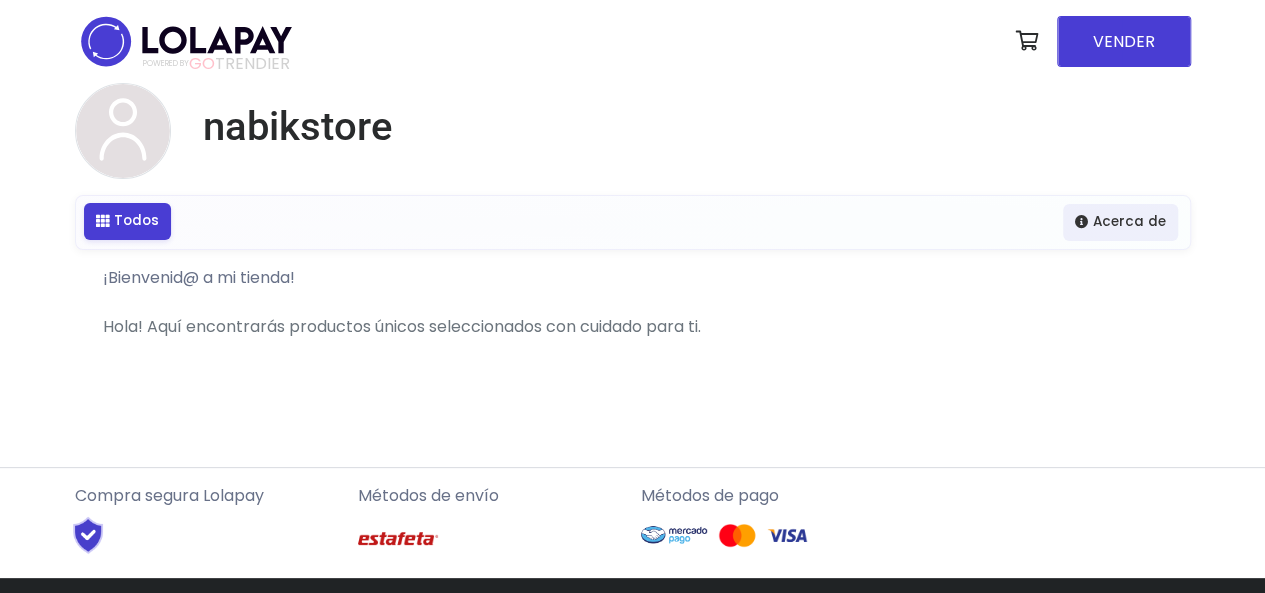 click on "Todos" at bounding box center (127, 221) 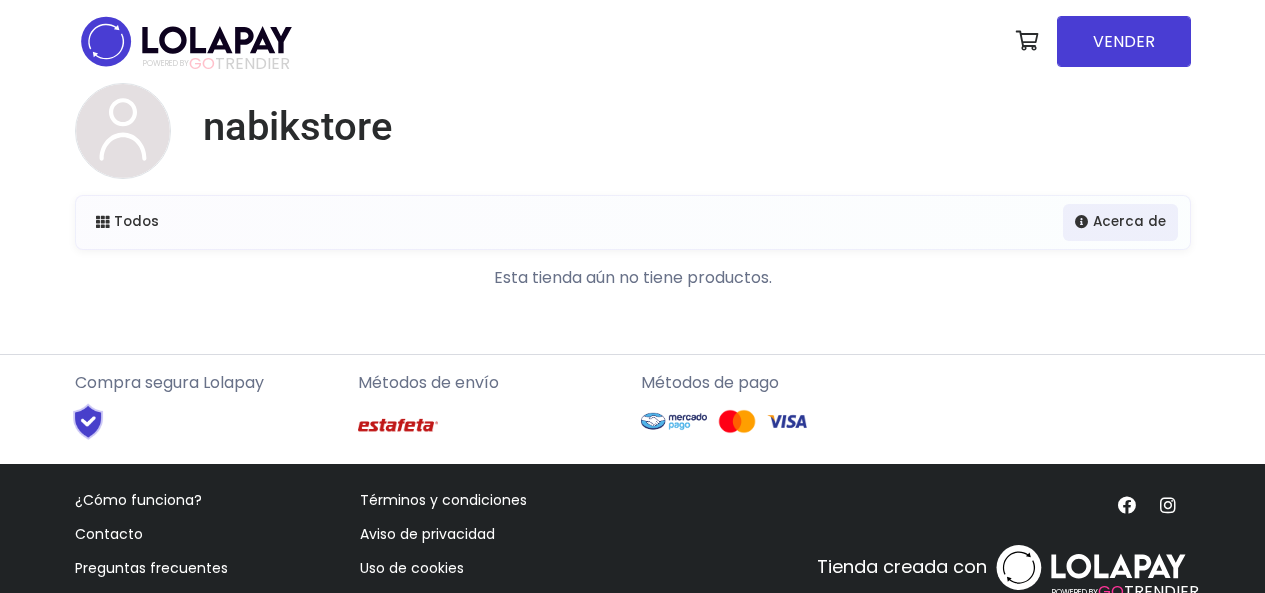scroll, scrollTop: 0, scrollLeft: 0, axis: both 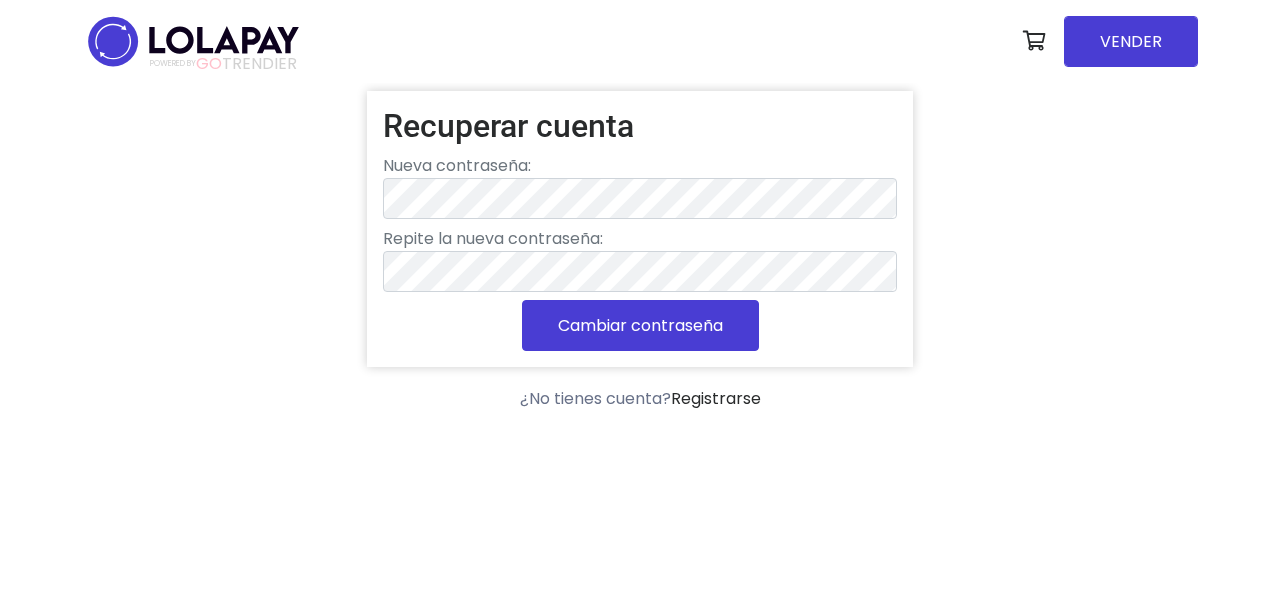 click on "Cambiar contraseña" at bounding box center (640, 325) 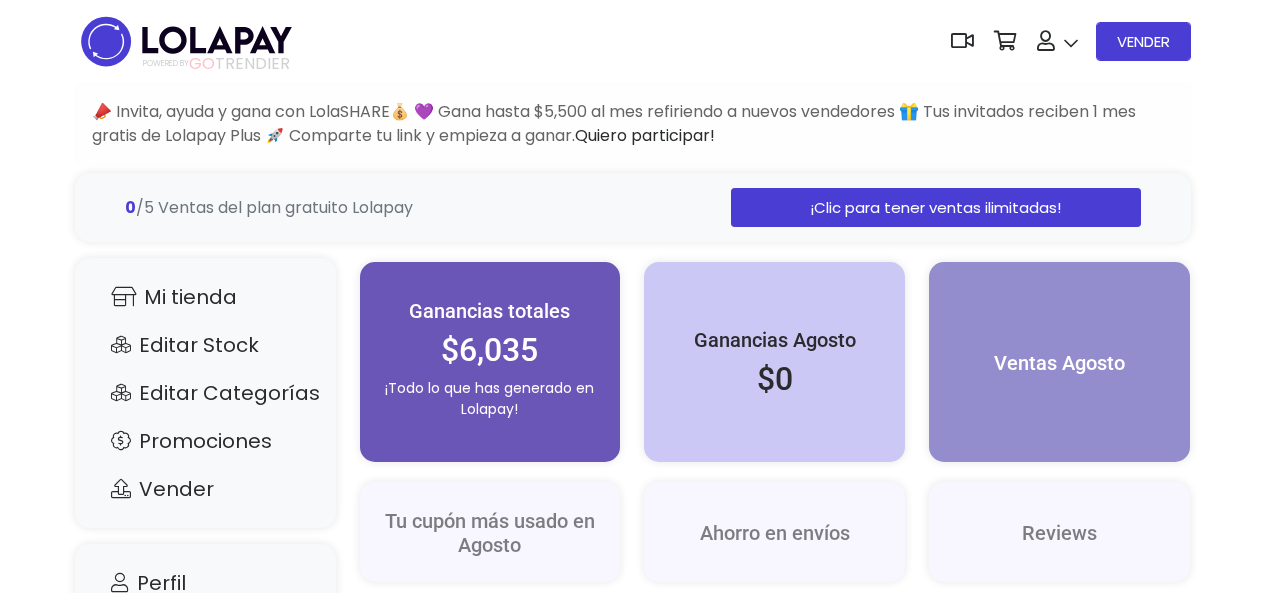 scroll, scrollTop: 0, scrollLeft: 0, axis: both 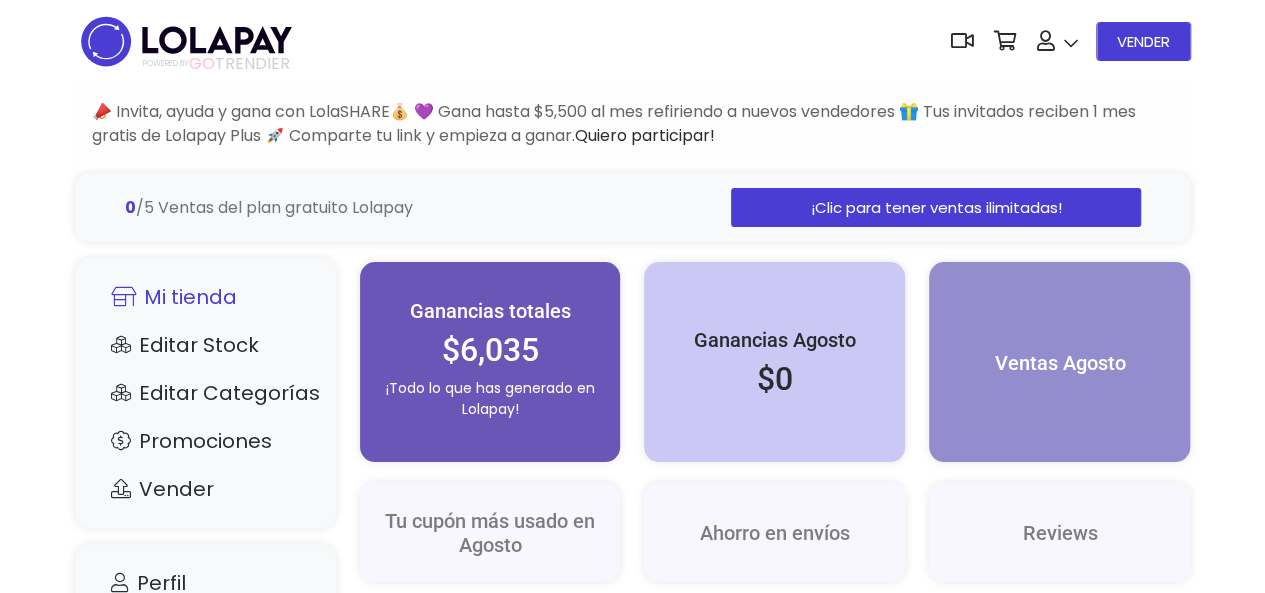 click on "Mi tienda" at bounding box center (205, 297) 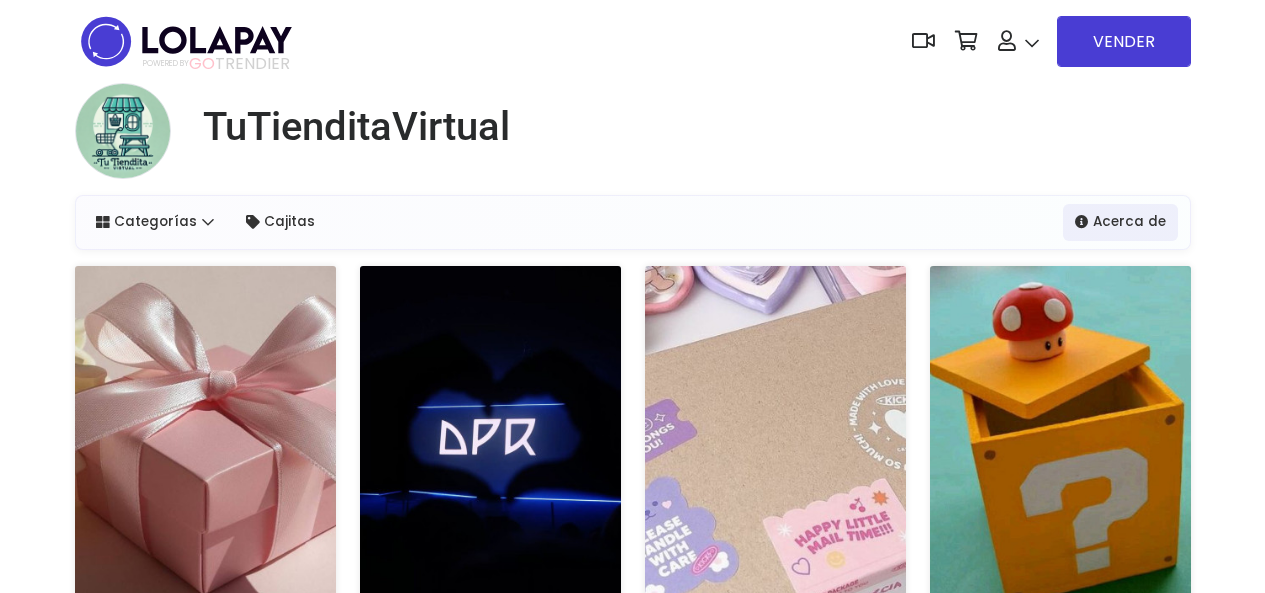 scroll, scrollTop: 0, scrollLeft: 0, axis: both 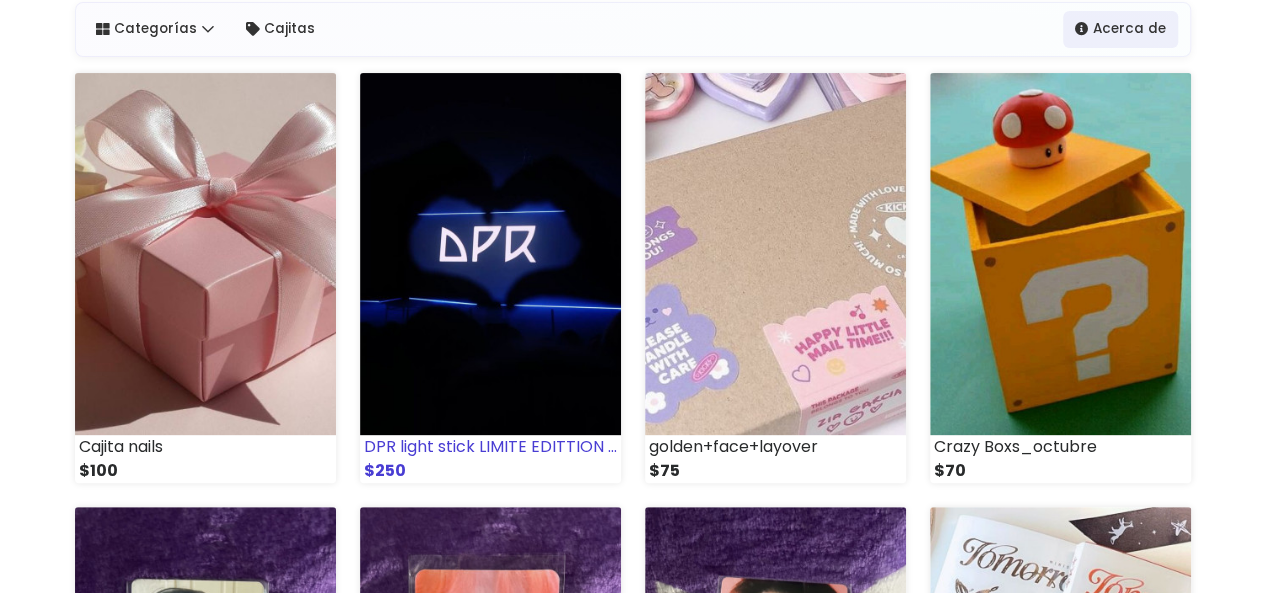 click on "DPR light stick LIMITE EDITTION (box:3nVl0$)" at bounding box center [490, 447] 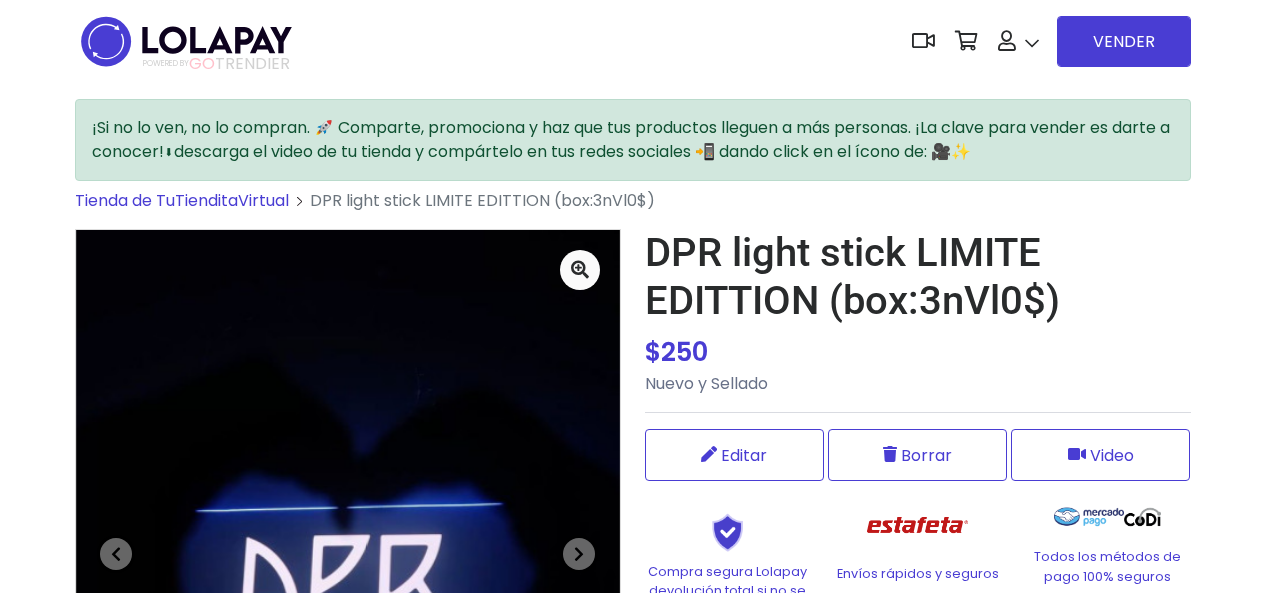 scroll, scrollTop: 0, scrollLeft: 0, axis: both 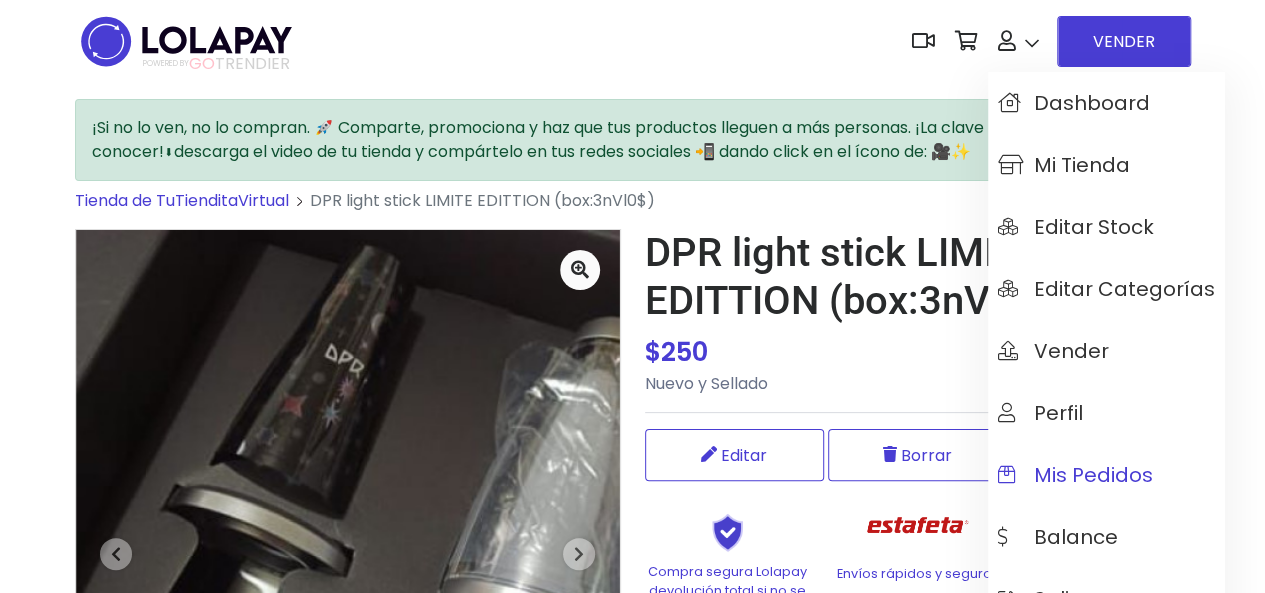 click on "Mis pedidos" at bounding box center (1075, 475) 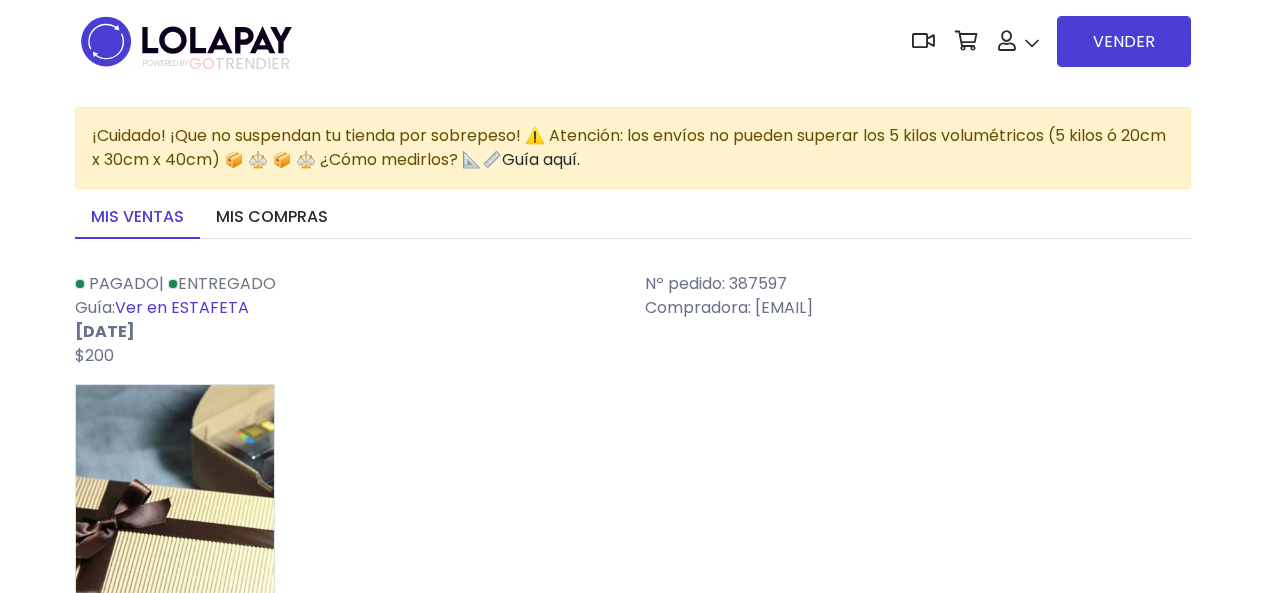 scroll, scrollTop: 0, scrollLeft: 0, axis: both 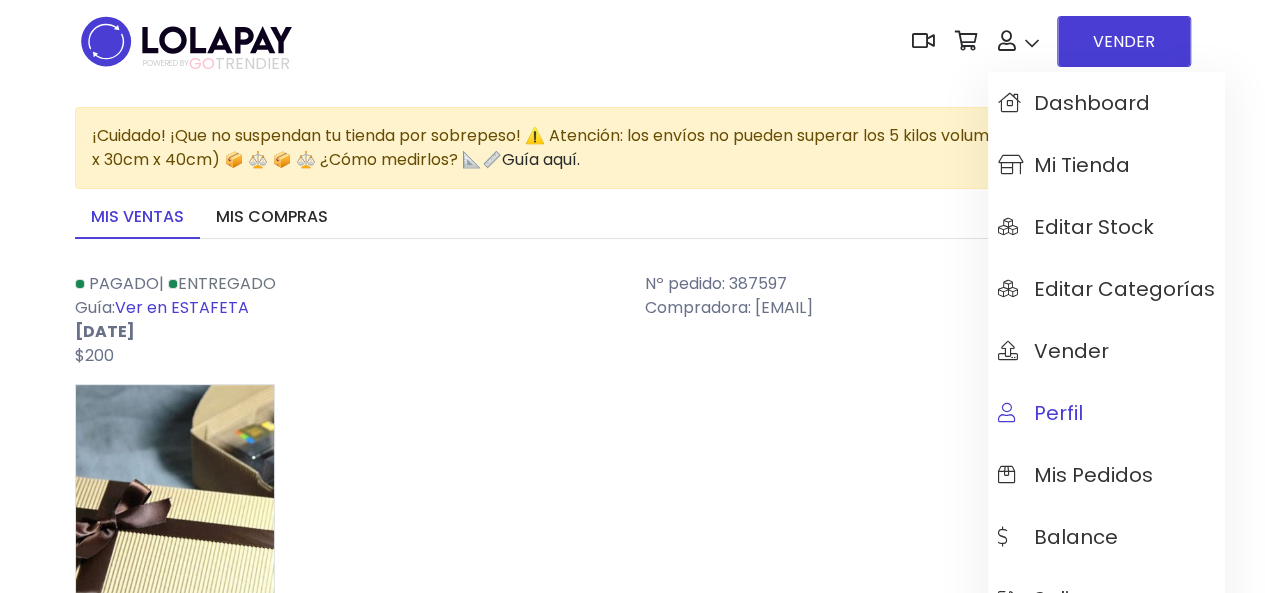 click on "Perfil" at bounding box center (1040, 413) 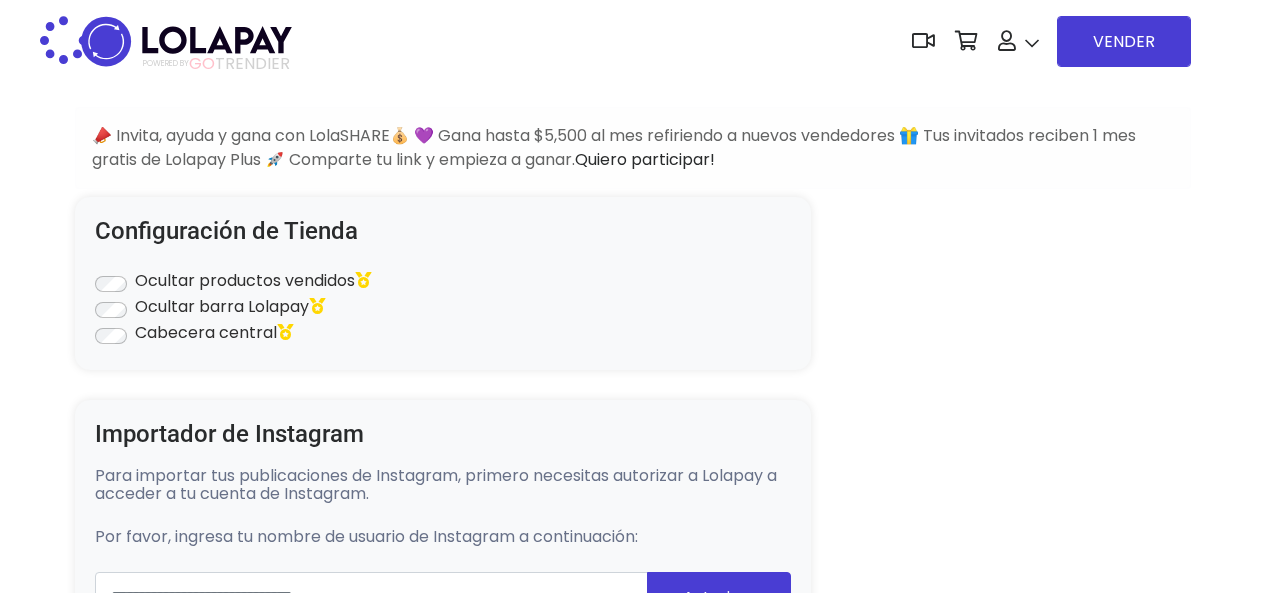 scroll, scrollTop: 0, scrollLeft: 0, axis: both 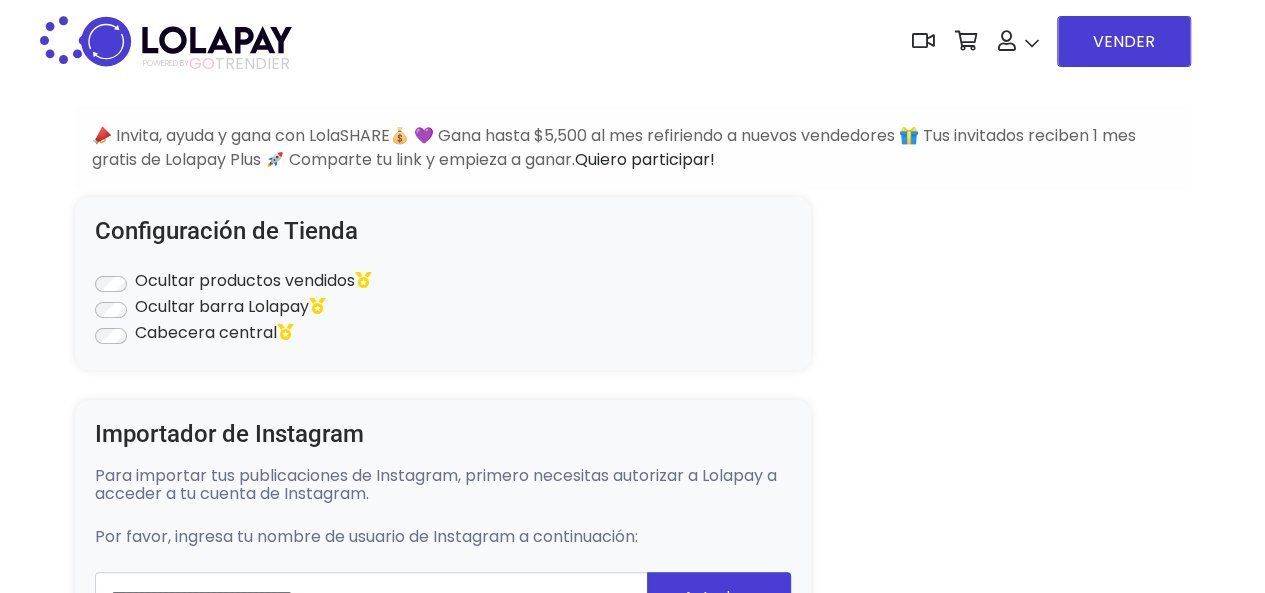 type on "**********" 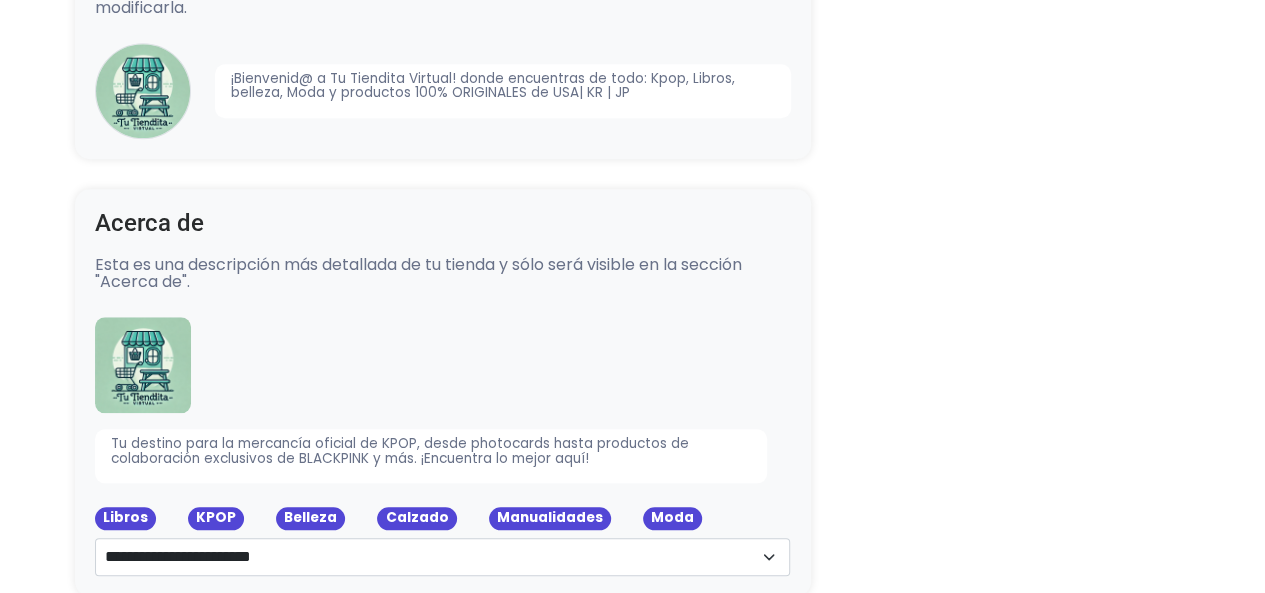 scroll, scrollTop: 893, scrollLeft: 0, axis: vertical 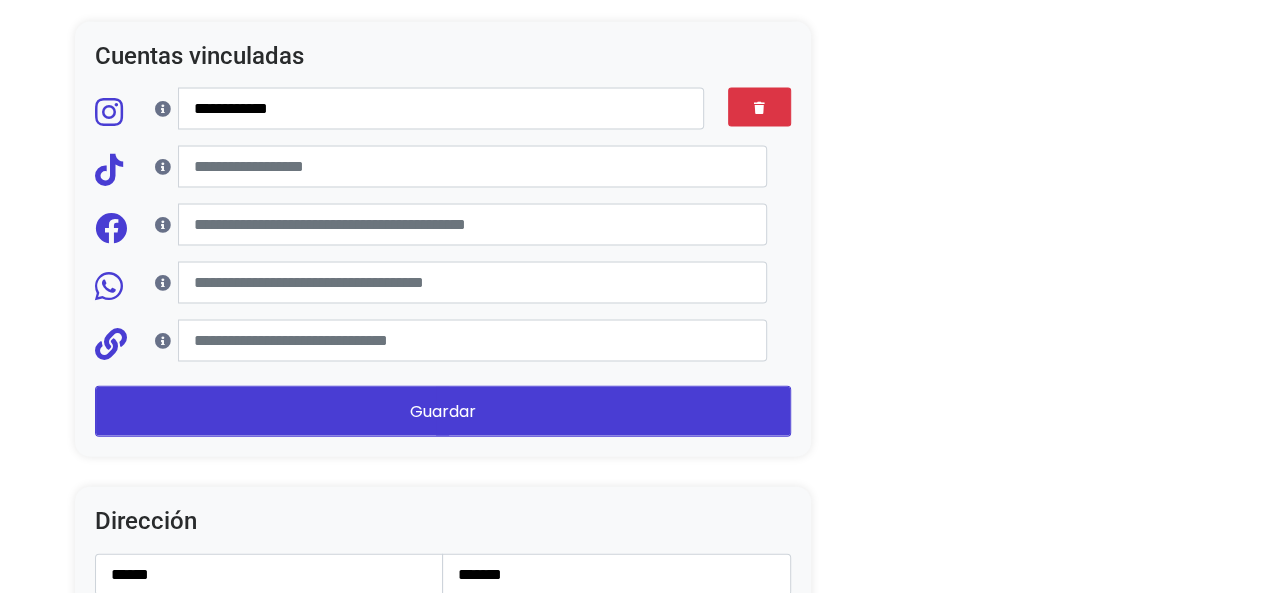 click at bounding box center [759, 107] 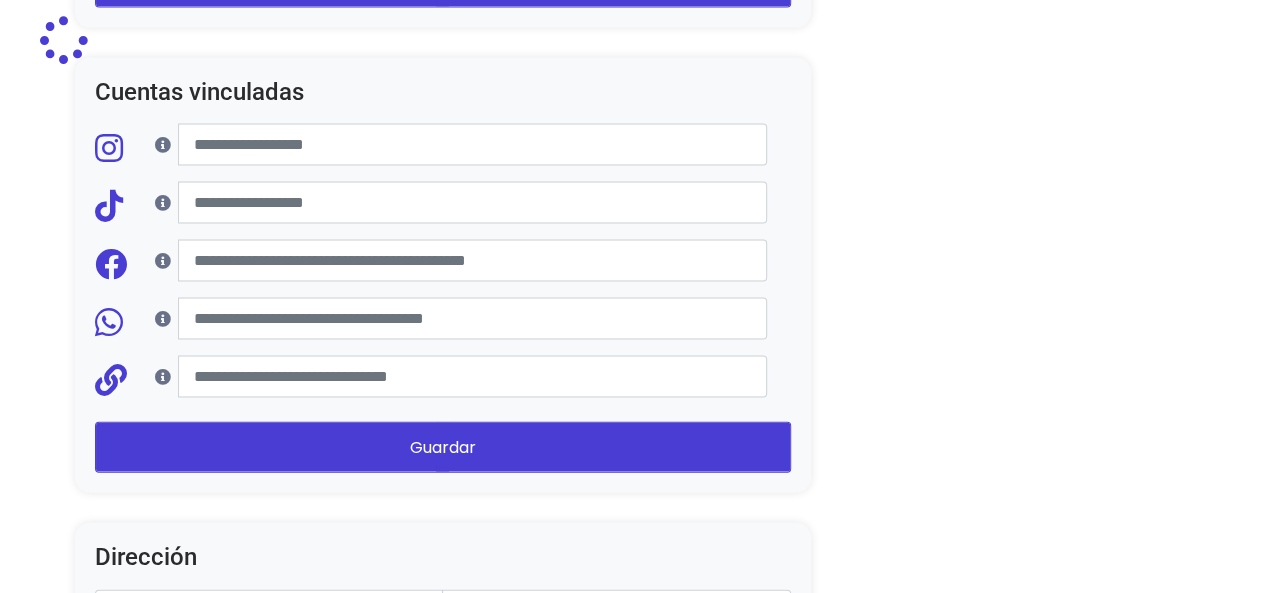 type on "**********" 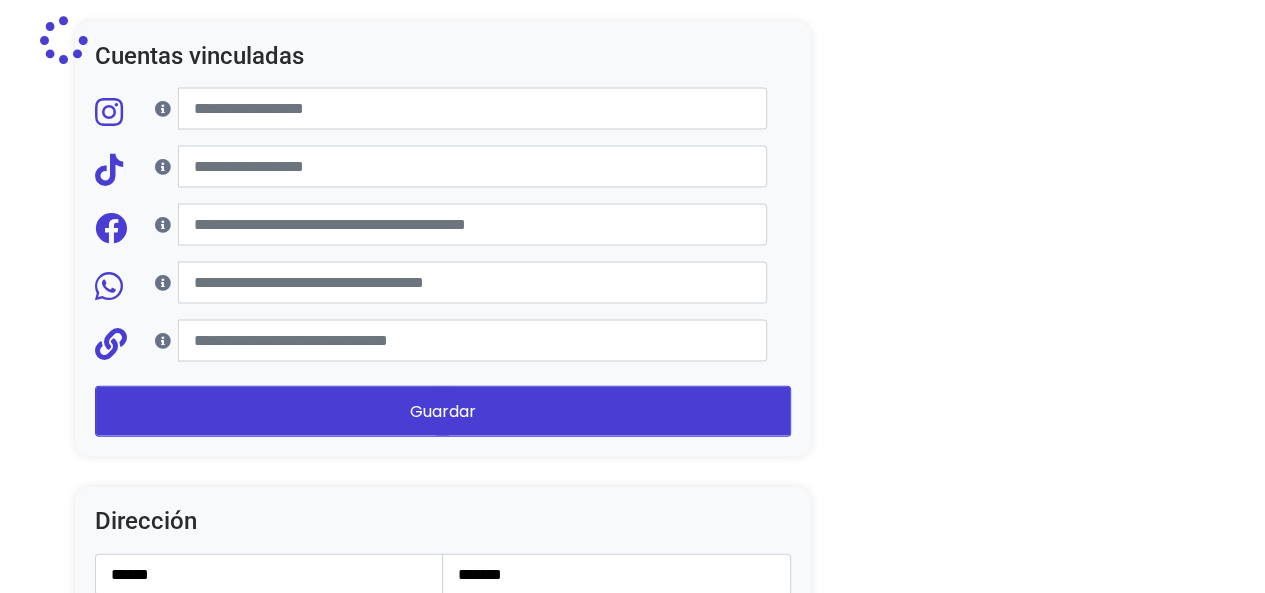 scroll, scrollTop: 1993, scrollLeft: 0, axis: vertical 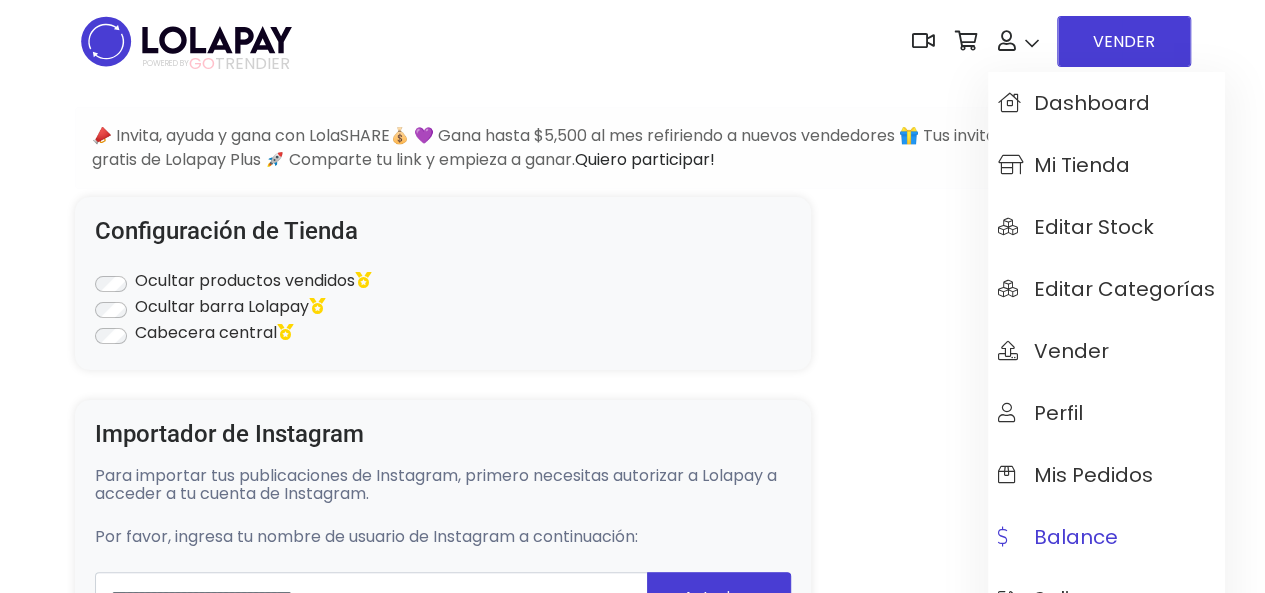 click on "Balance" at bounding box center (1058, 537) 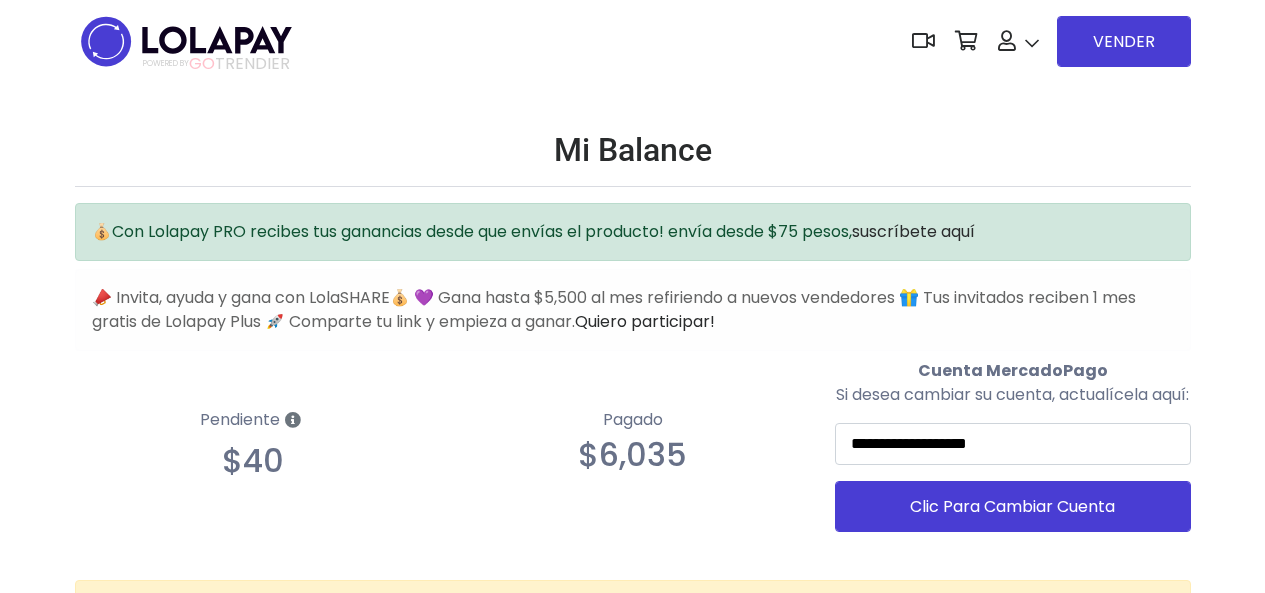 scroll, scrollTop: 0, scrollLeft: 0, axis: both 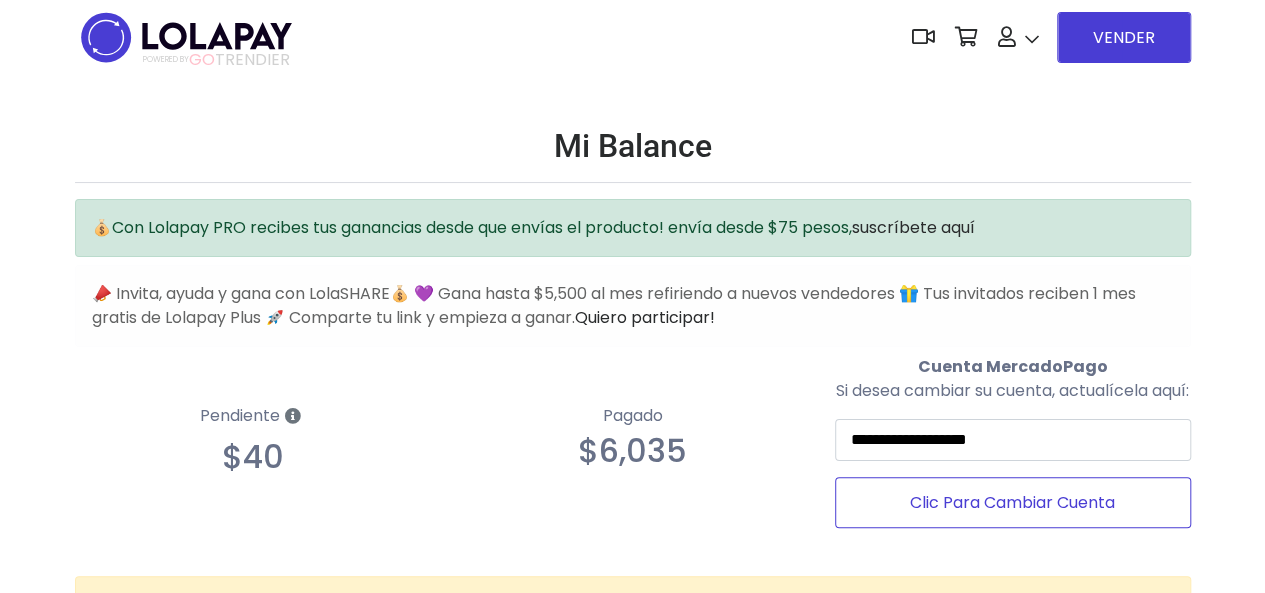 click on "Clic Para Cambiar Cuenta" at bounding box center [1013, 502] 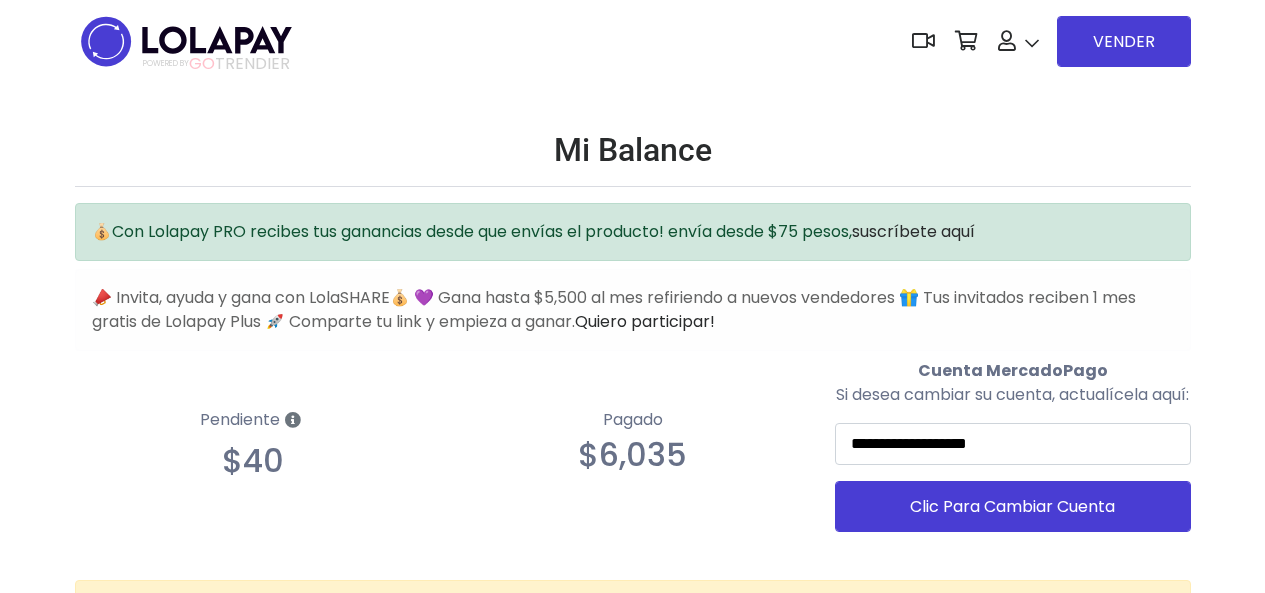 scroll, scrollTop: 4, scrollLeft: 0, axis: vertical 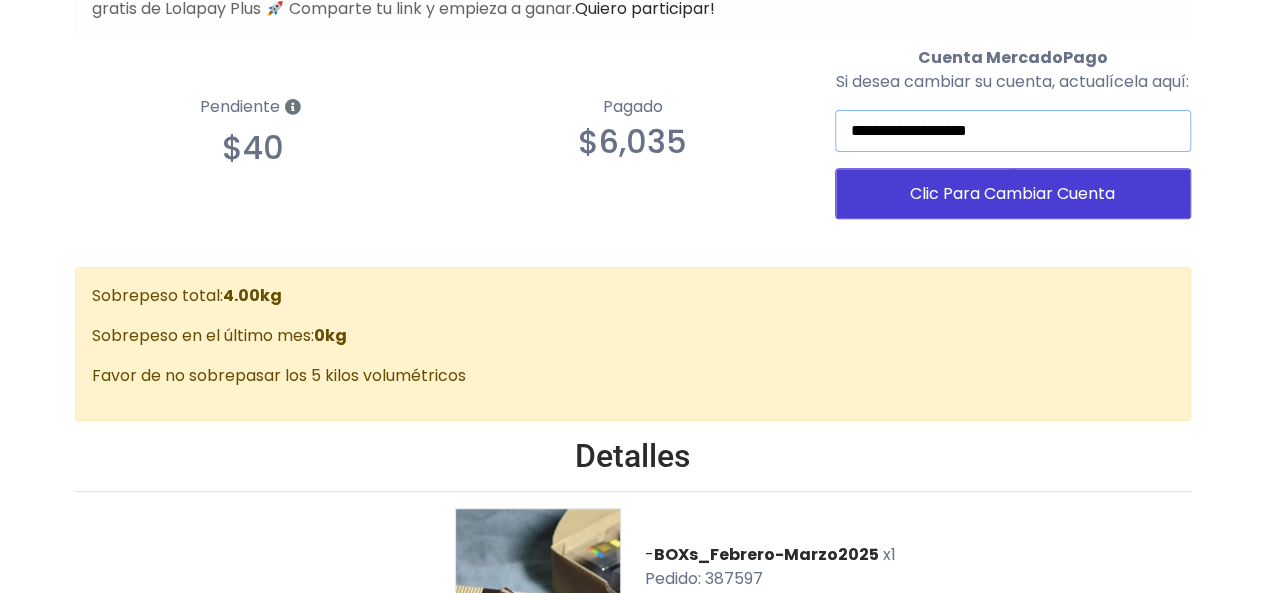 click on "**********" at bounding box center [1013, 131] 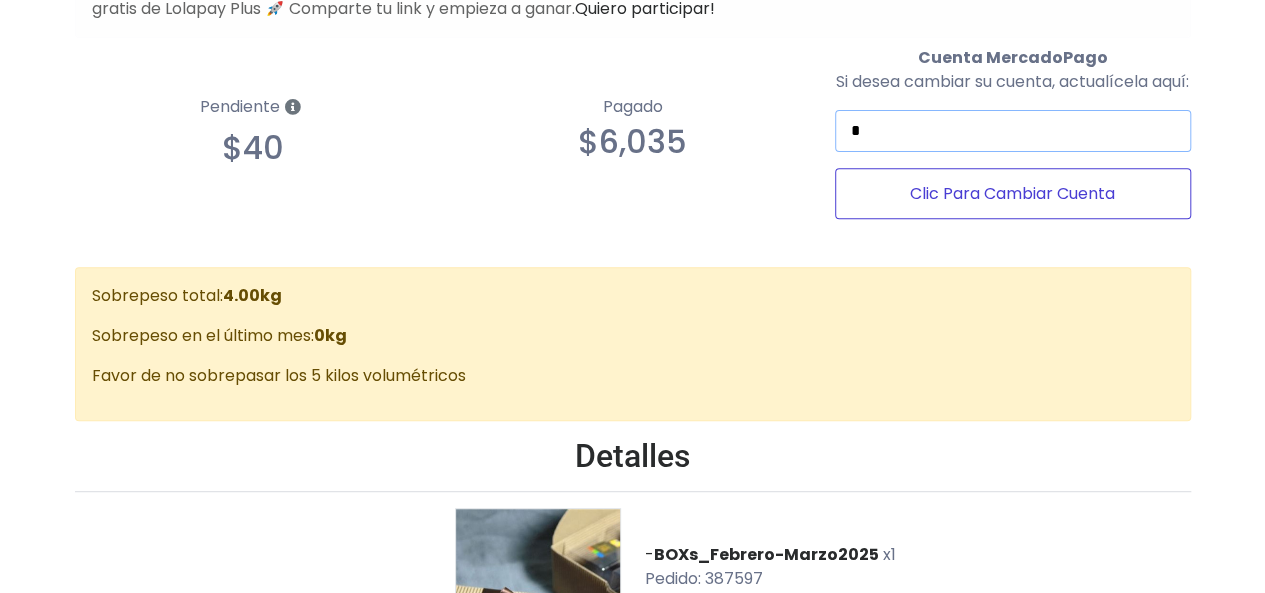 type on "**********" 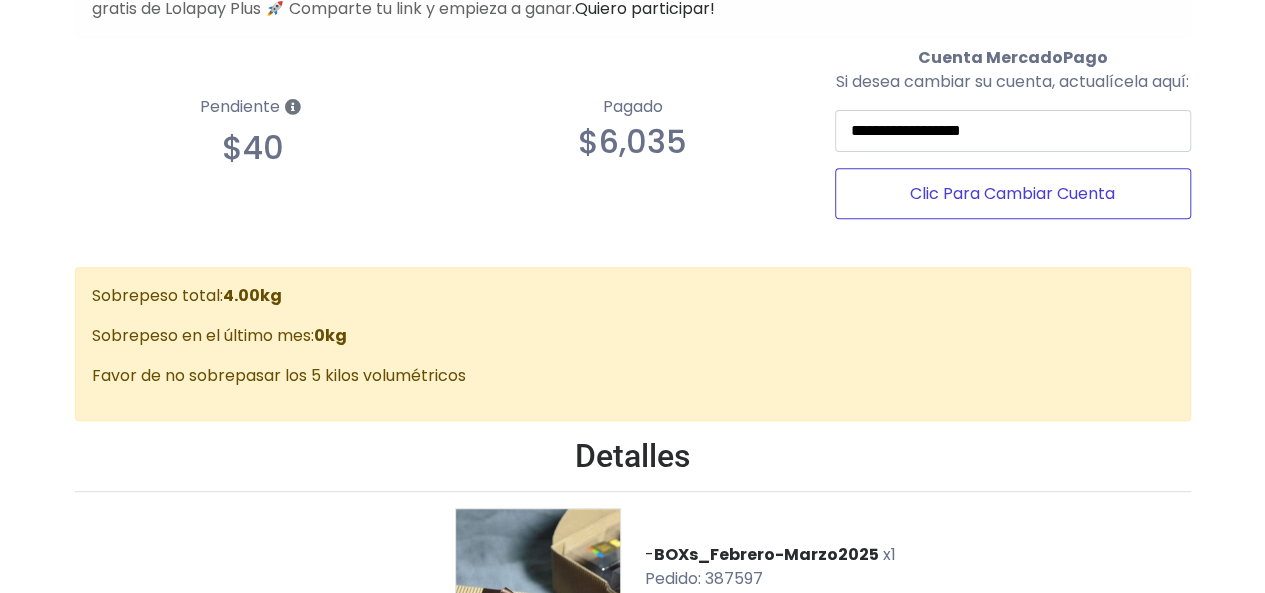 click on "Clic Para Cambiar Cuenta" at bounding box center [1013, 193] 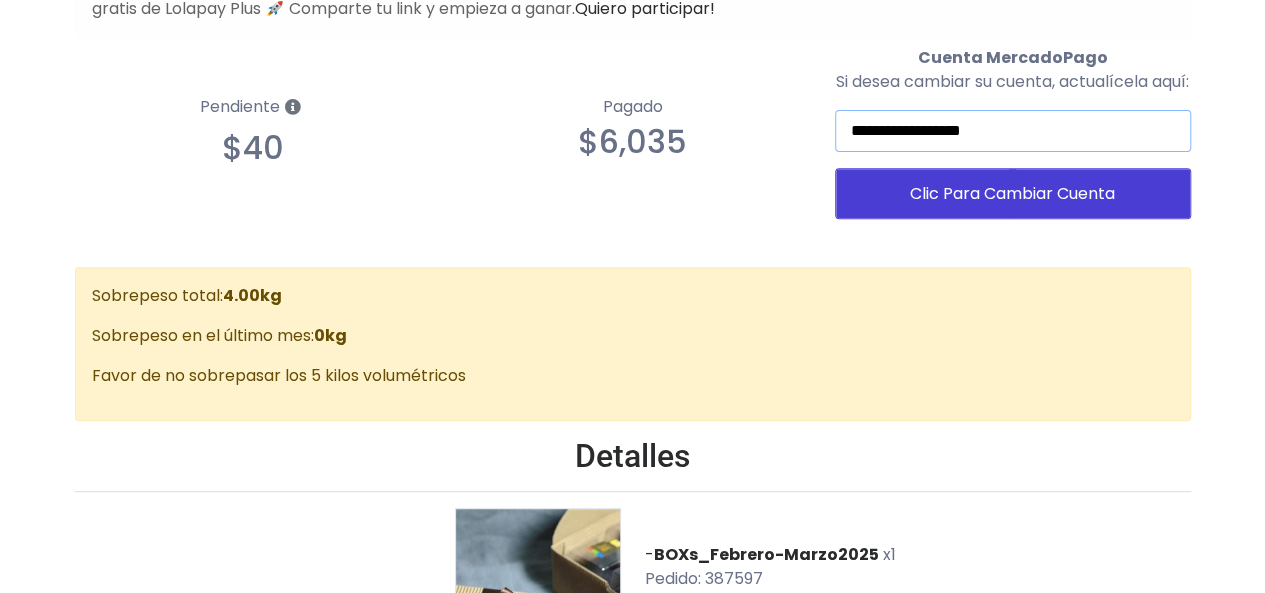 click on "**********" at bounding box center [1013, 131] 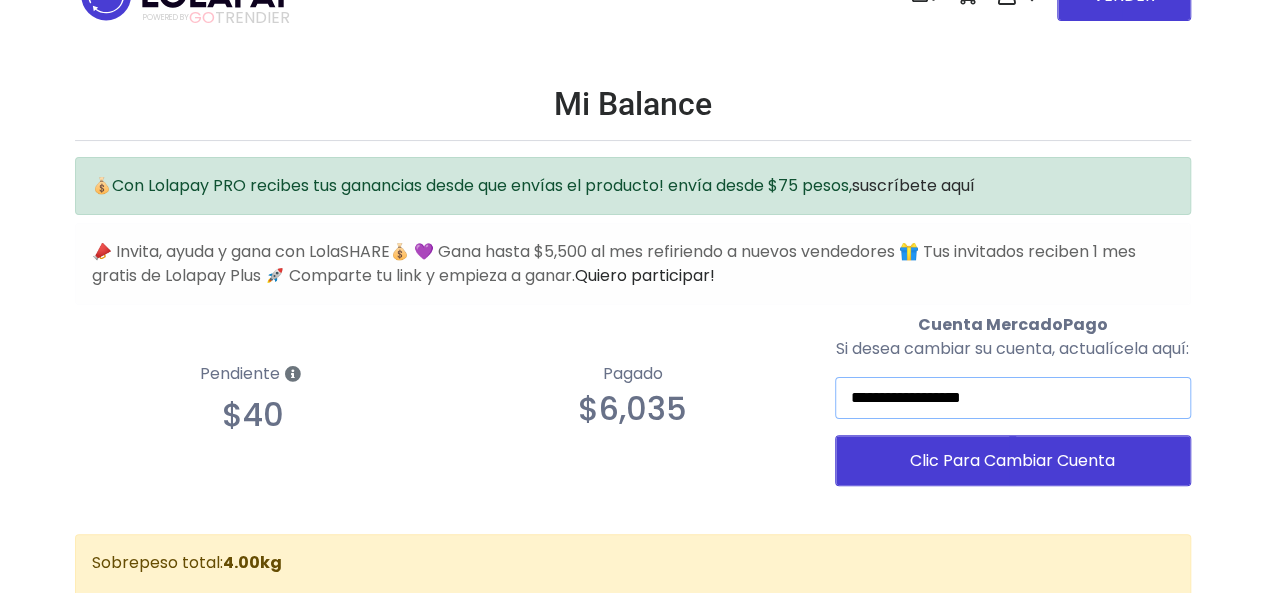 scroll, scrollTop: 0, scrollLeft: 0, axis: both 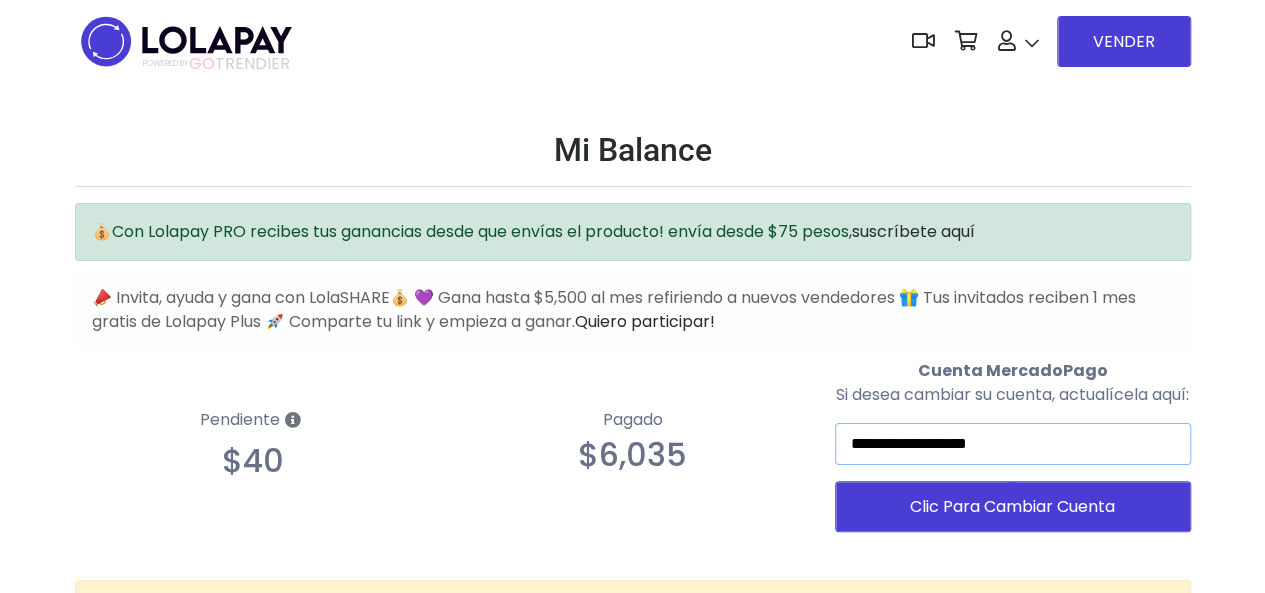 click on "**********" at bounding box center [1013, 444] 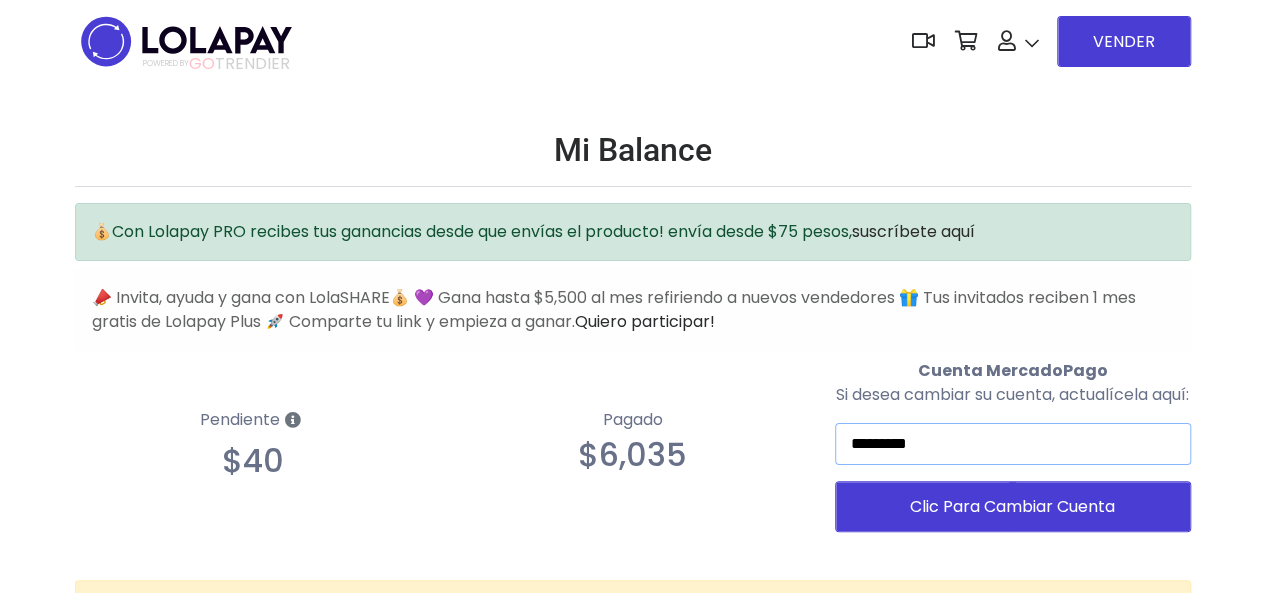 click on "*********" at bounding box center [1013, 444] 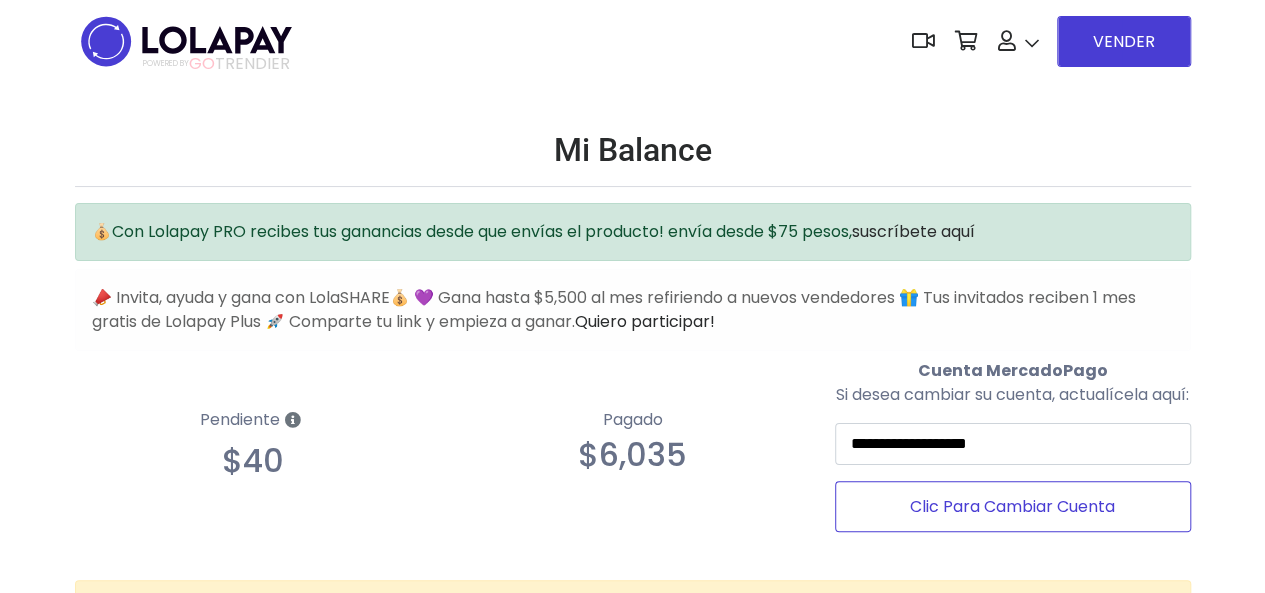 click on "Clic Para Cambiar Cuenta" at bounding box center (1013, 506) 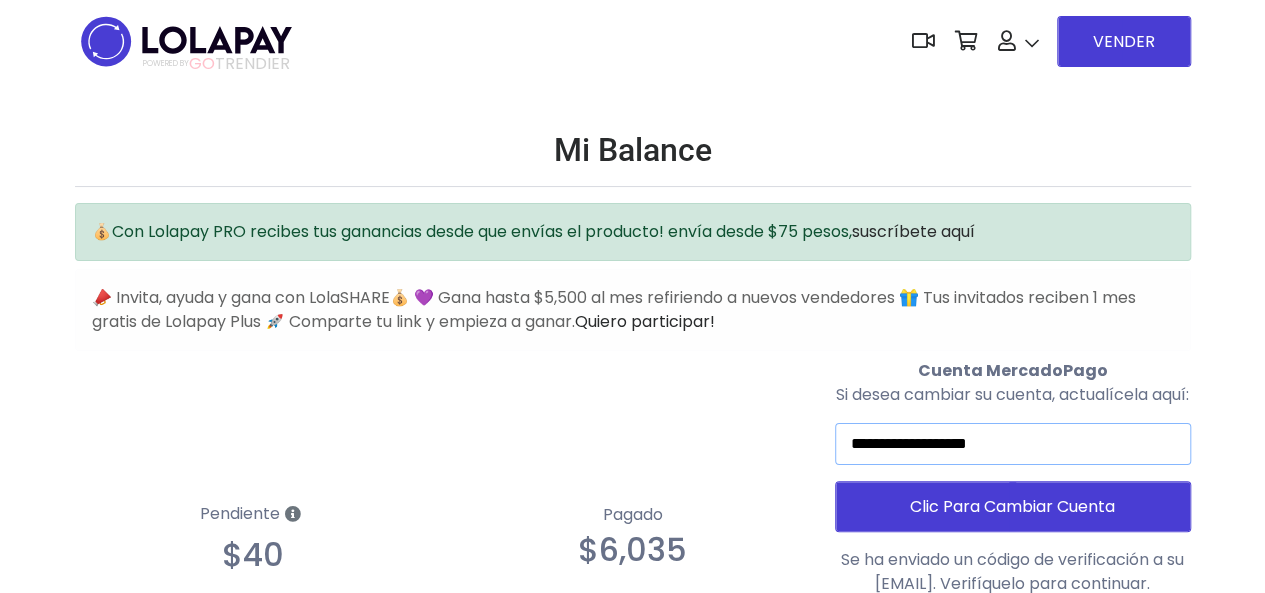 click on "**********" at bounding box center (1013, 444) 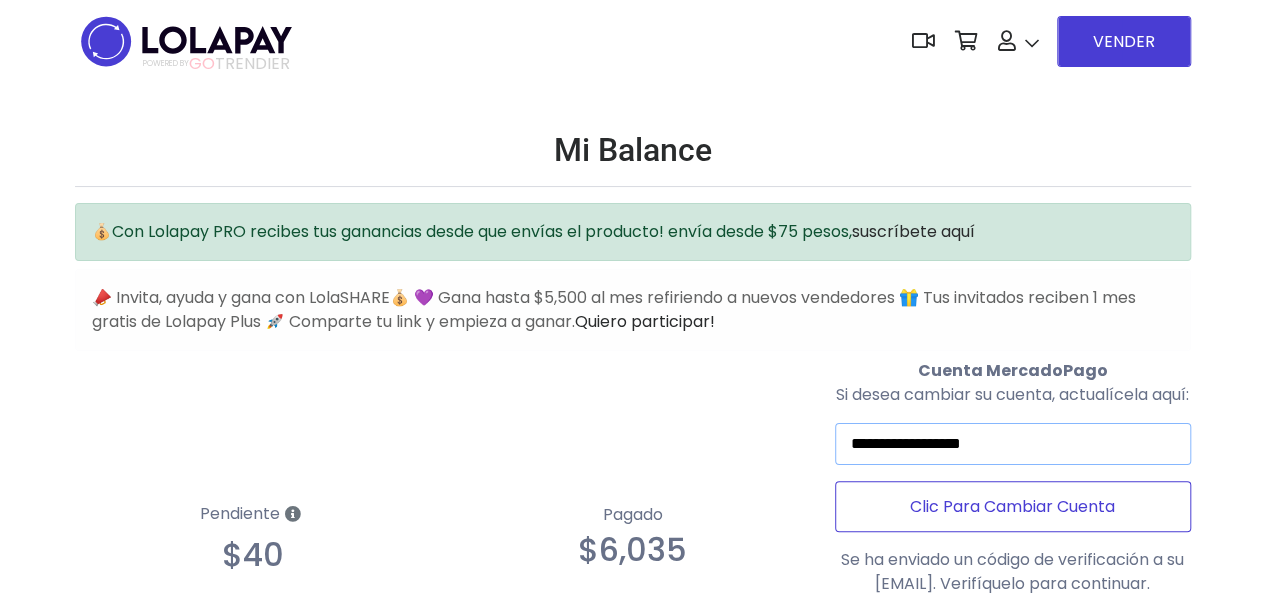 type on "**********" 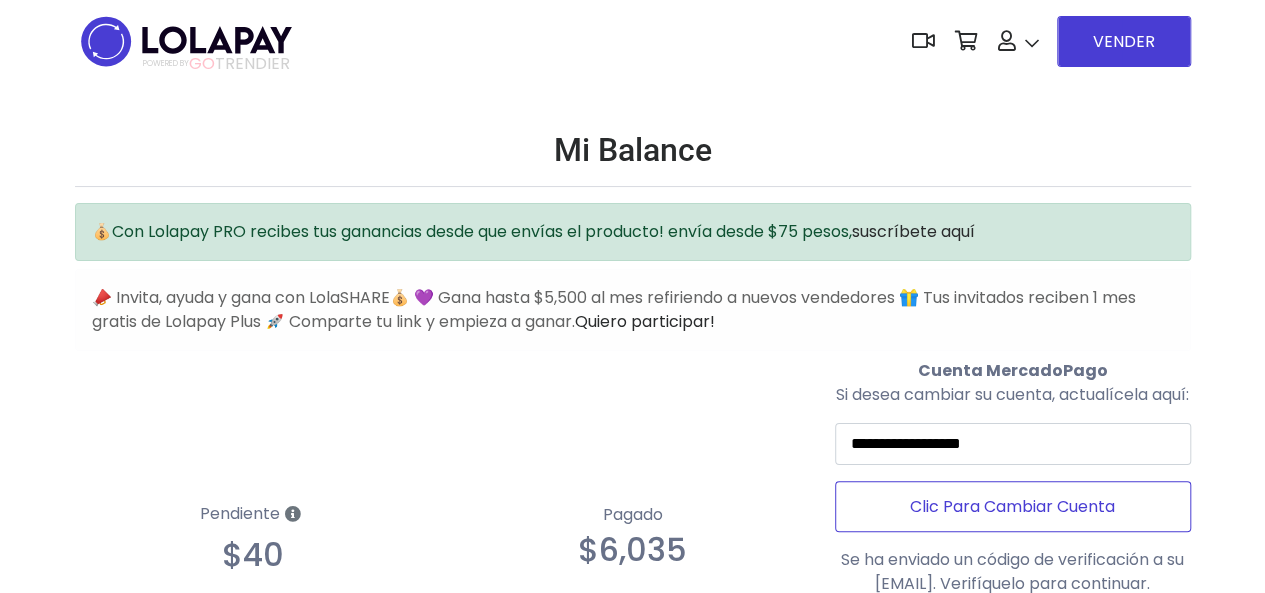 click on "Clic Para Cambiar Cuenta" at bounding box center (1013, 506) 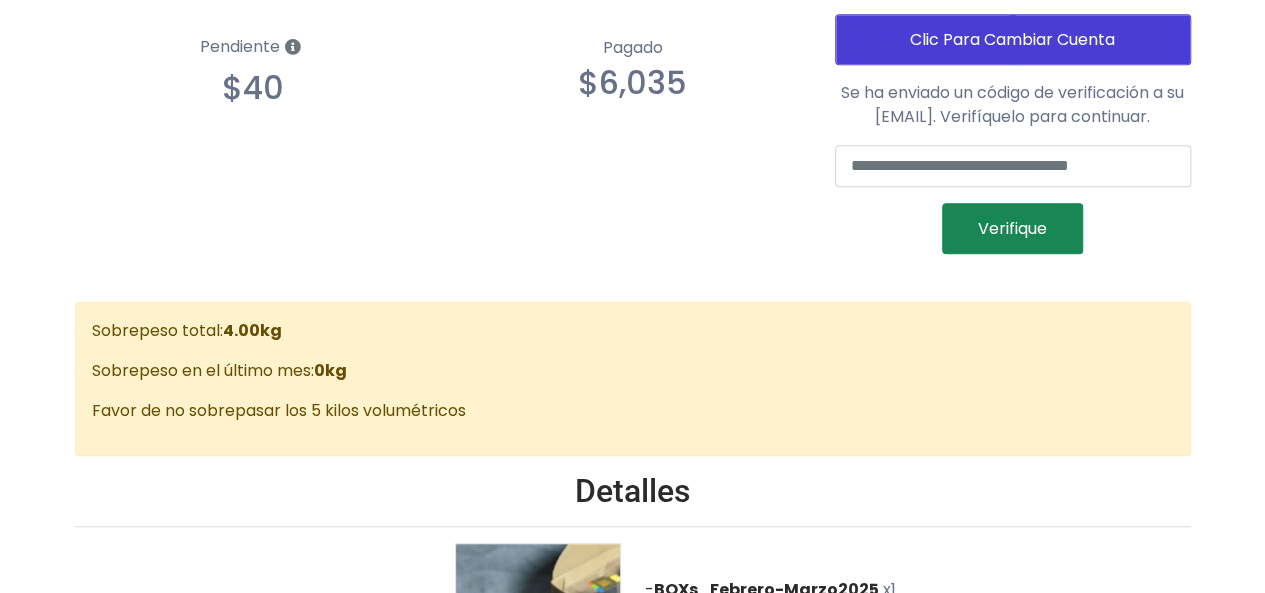 scroll, scrollTop: 458, scrollLeft: 0, axis: vertical 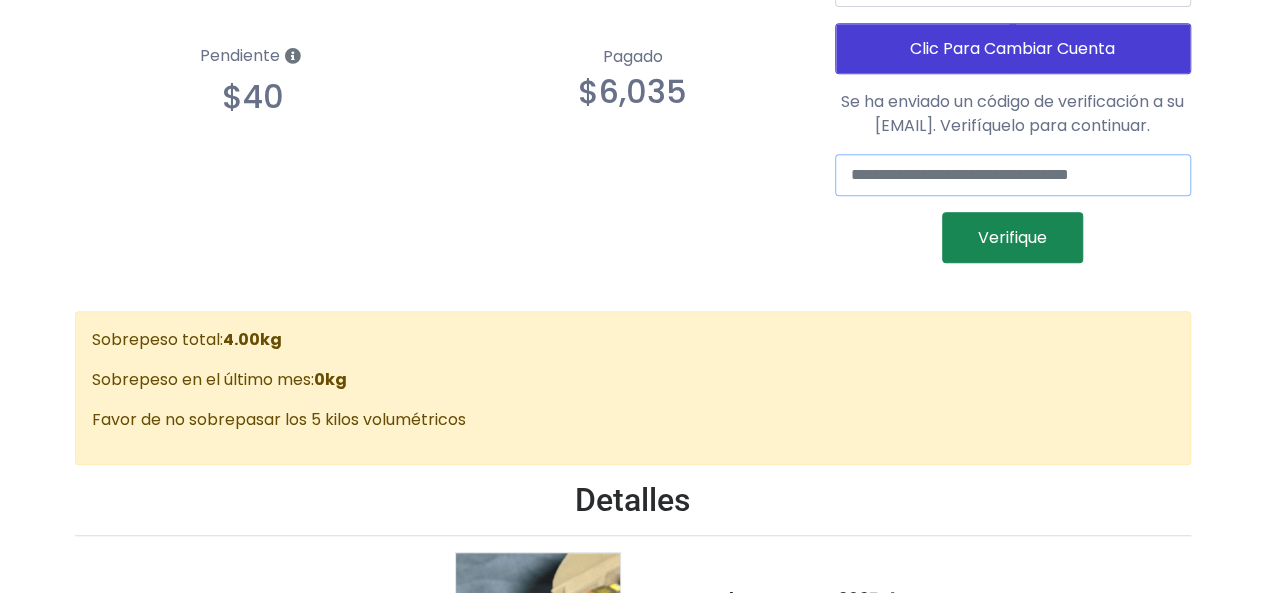 click at bounding box center (1013, 175) 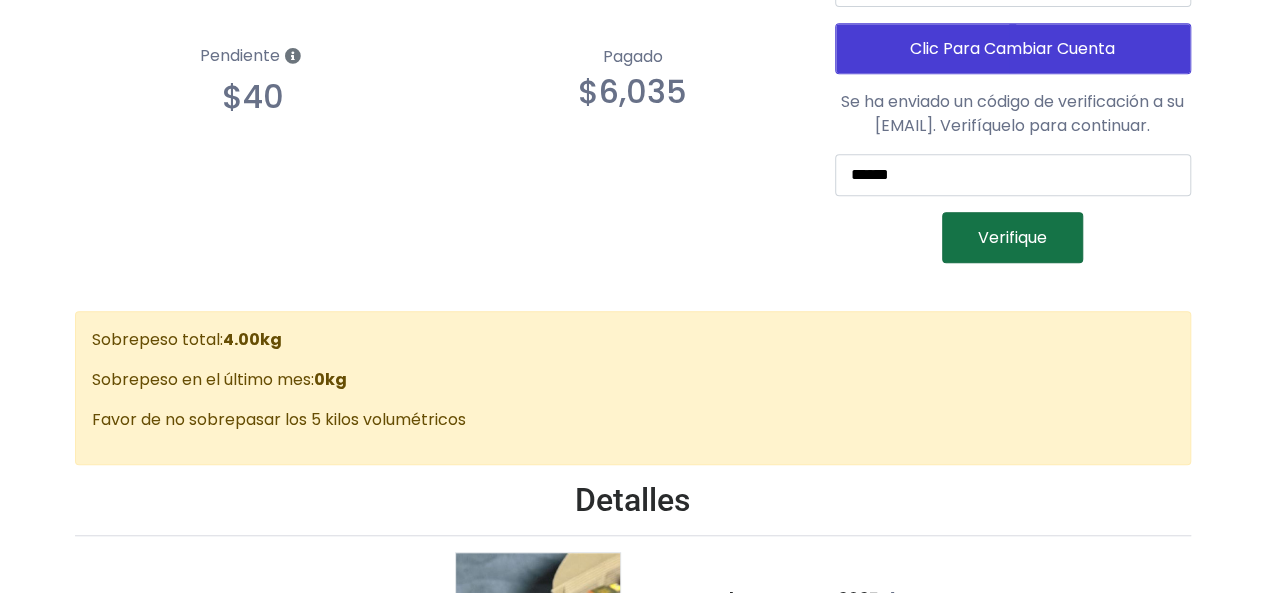 click on "Verifique" at bounding box center (1012, 237) 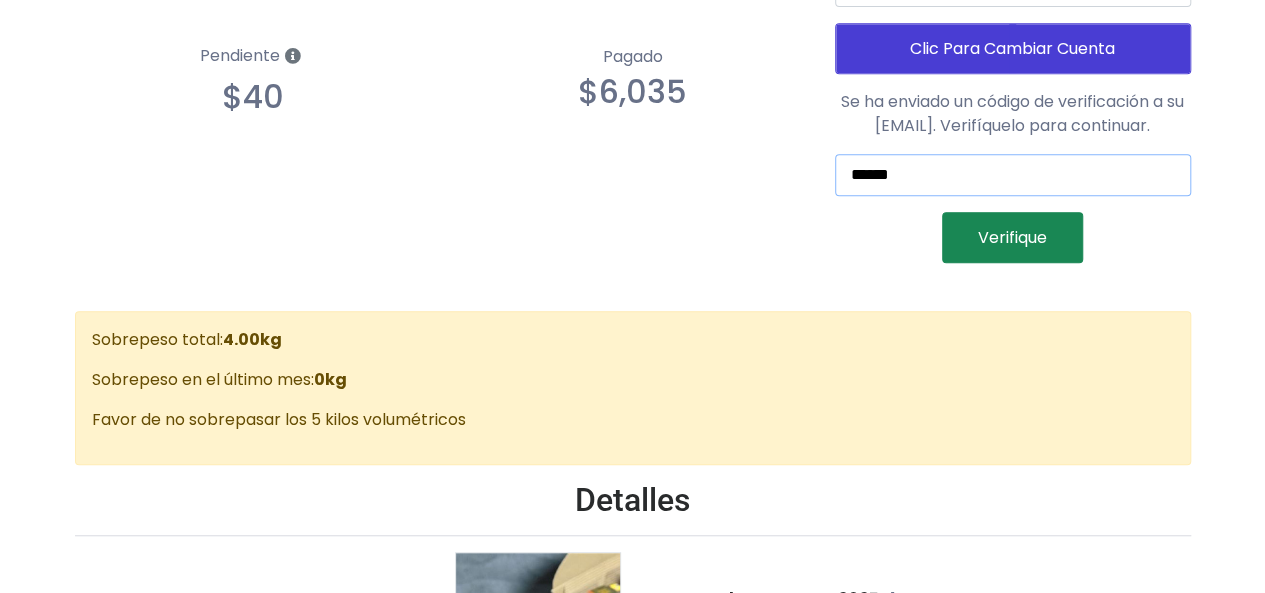 click on "******" at bounding box center [1013, 175] 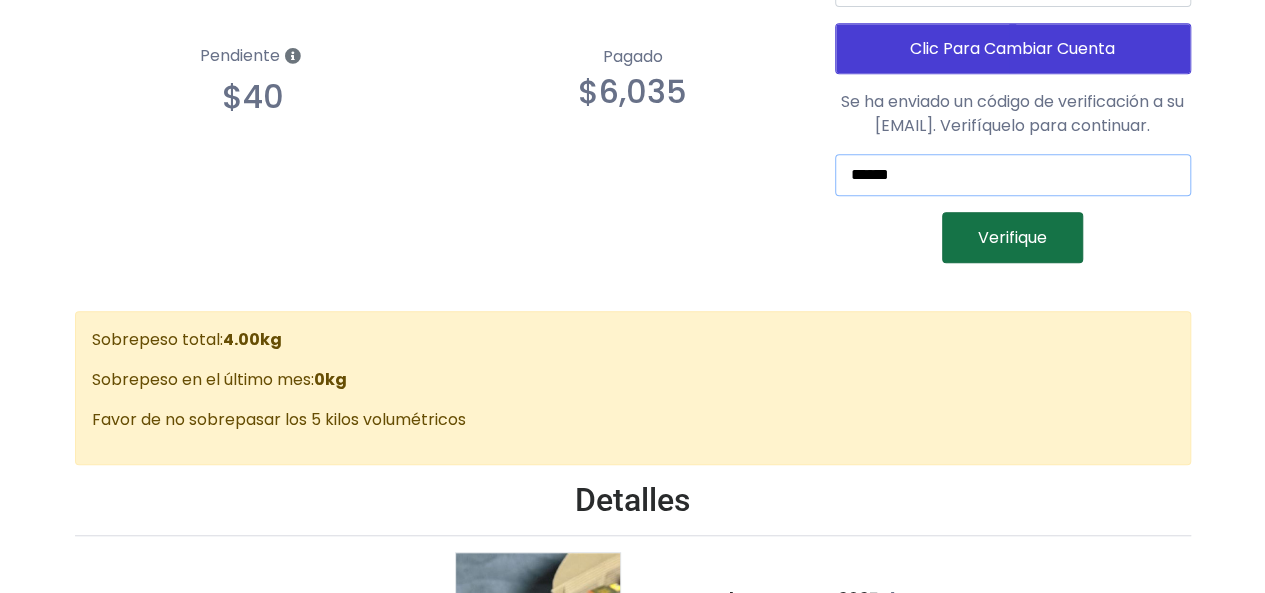 type on "******" 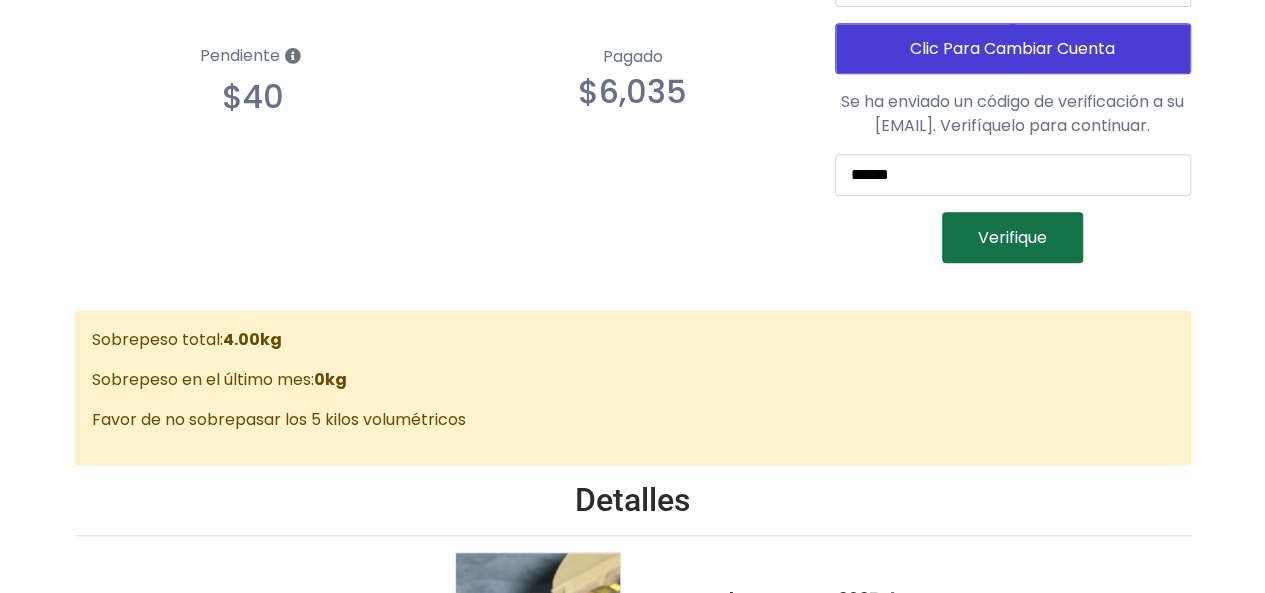 click on "Verifique" at bounding box center (1012, 237) 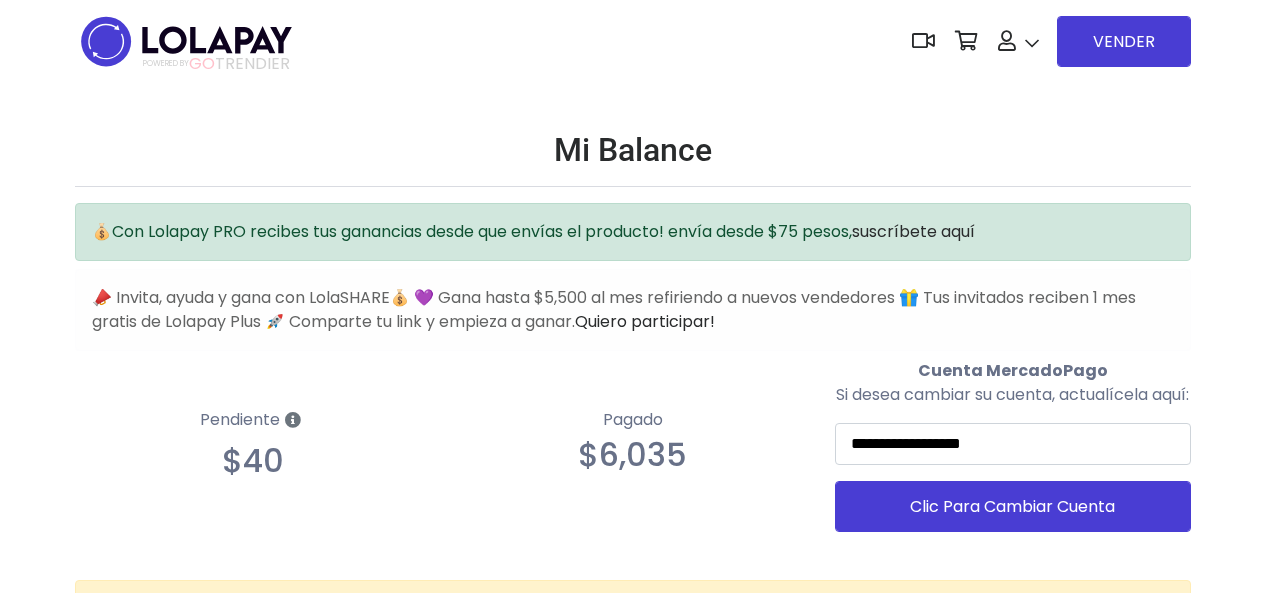 scroll, scrollTop: 458, scrollLeft: 0, axis: vertical 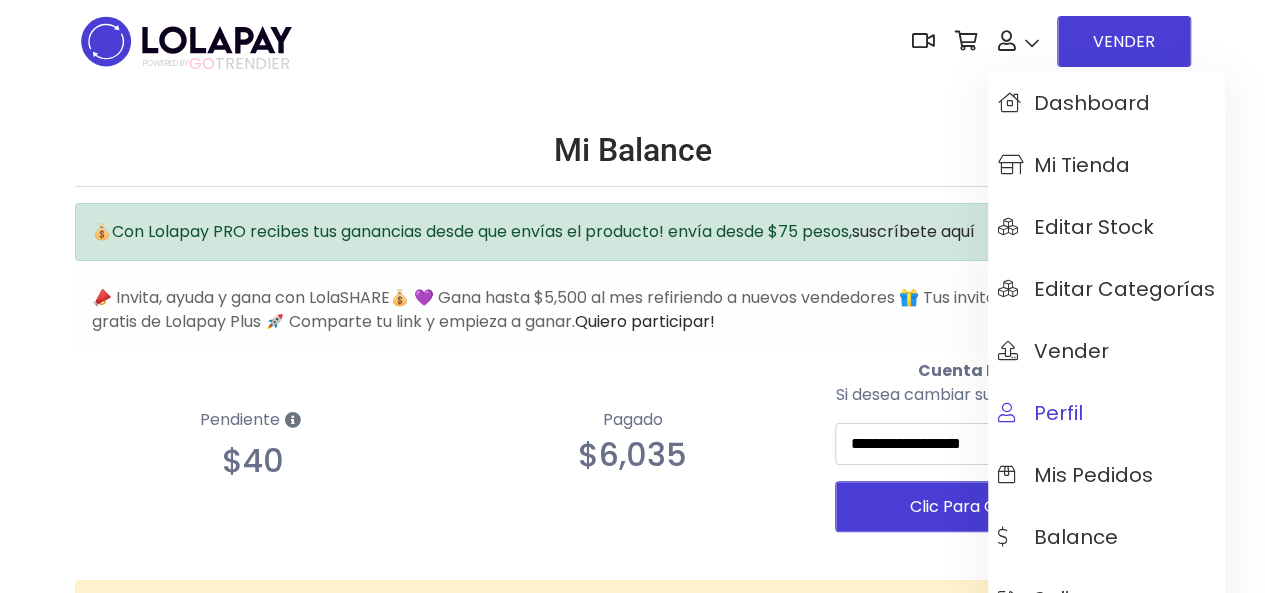 click on "Perfil" at bounding box center [1040, 413] 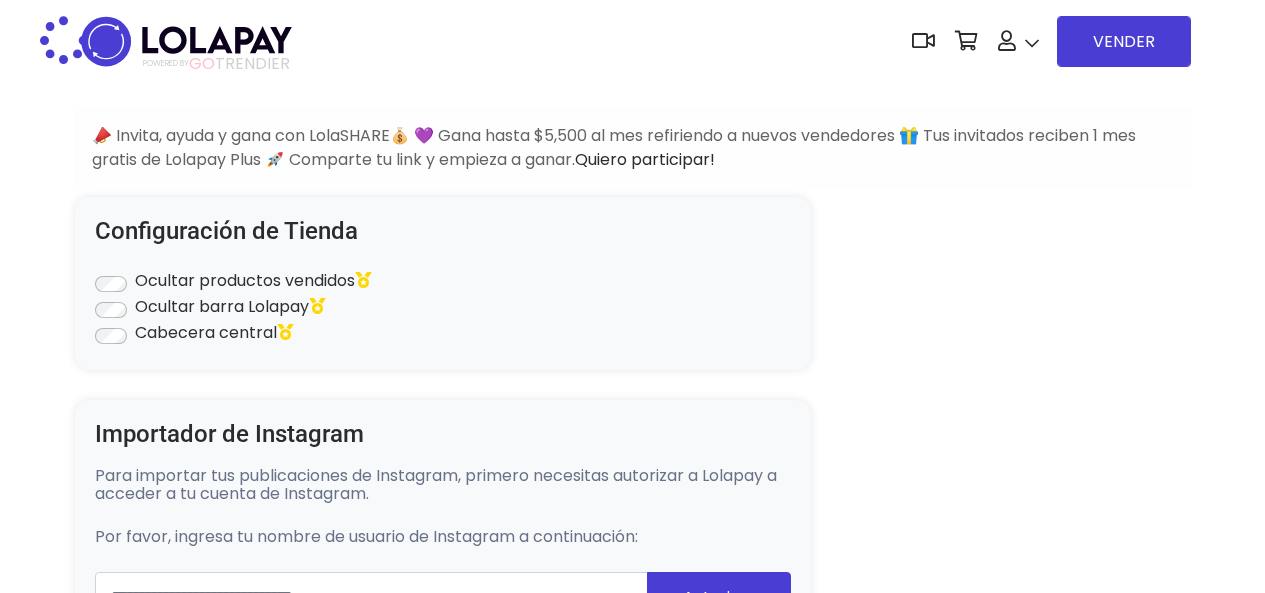 scroll, scrollTop: 0, scrollLeft: 0, axis: both 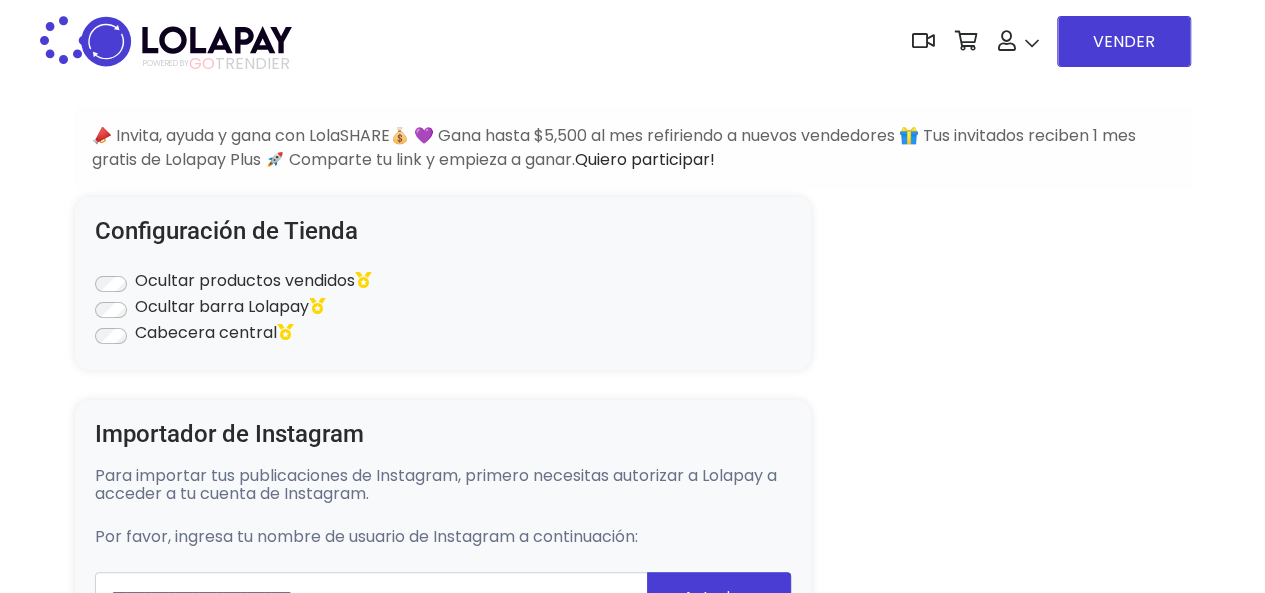 type on "**********" 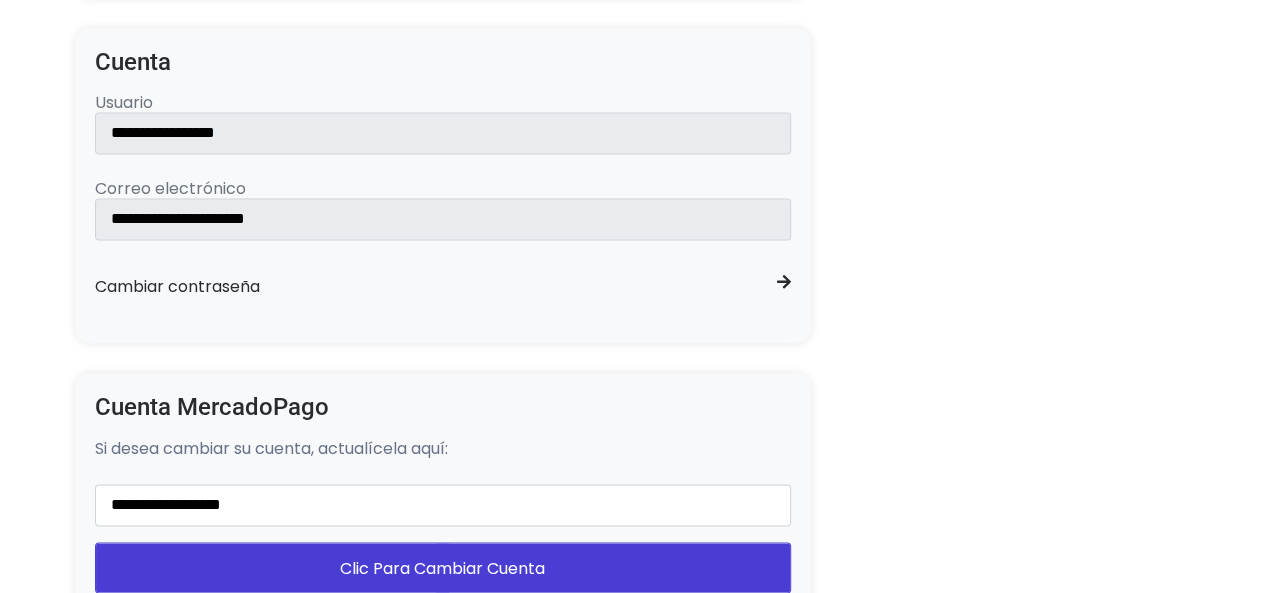 scroll, scrollTop: 1380, scrollLeft: 0, axis: vertical 